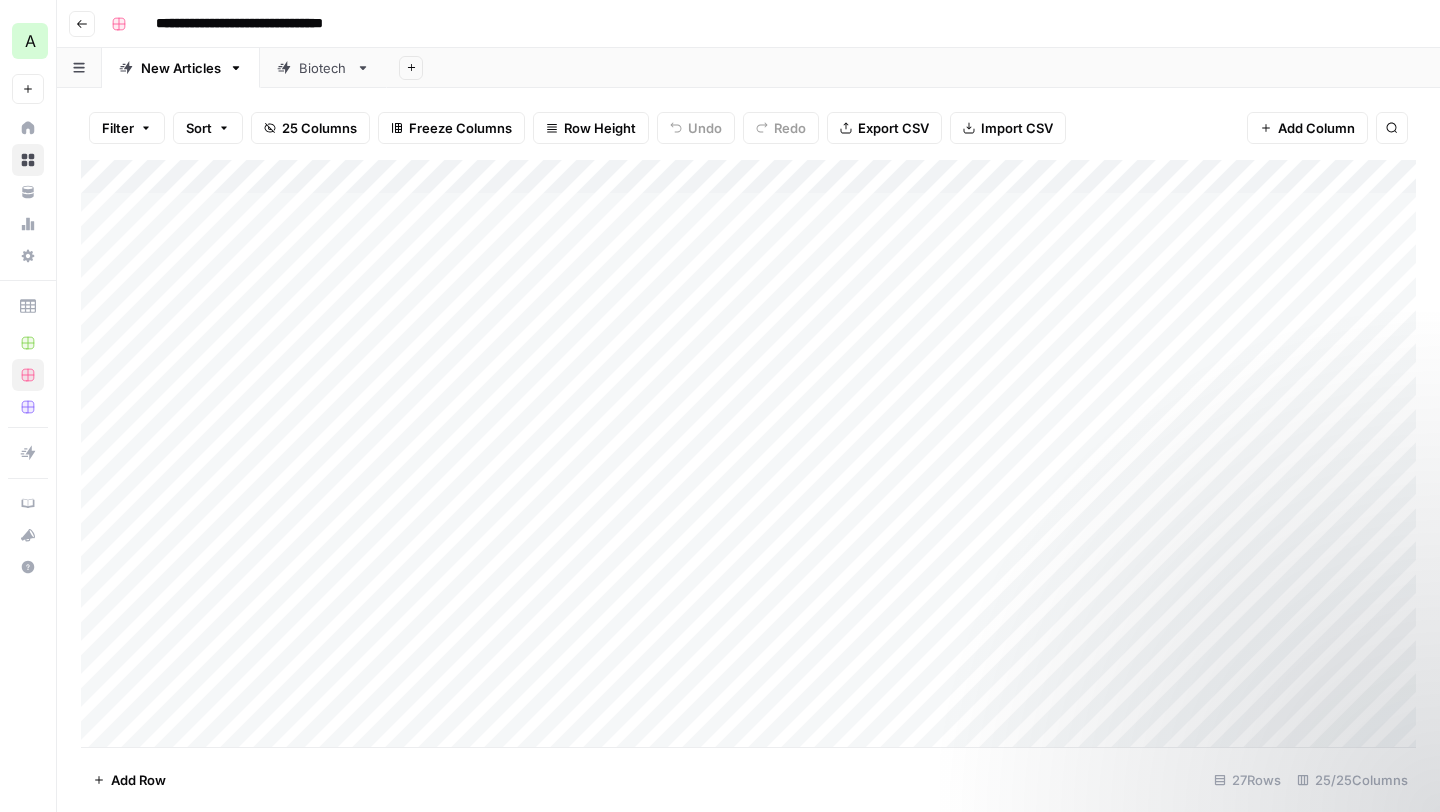 scroll, scrollTop: 0, scrollLeft: 0, axis: both 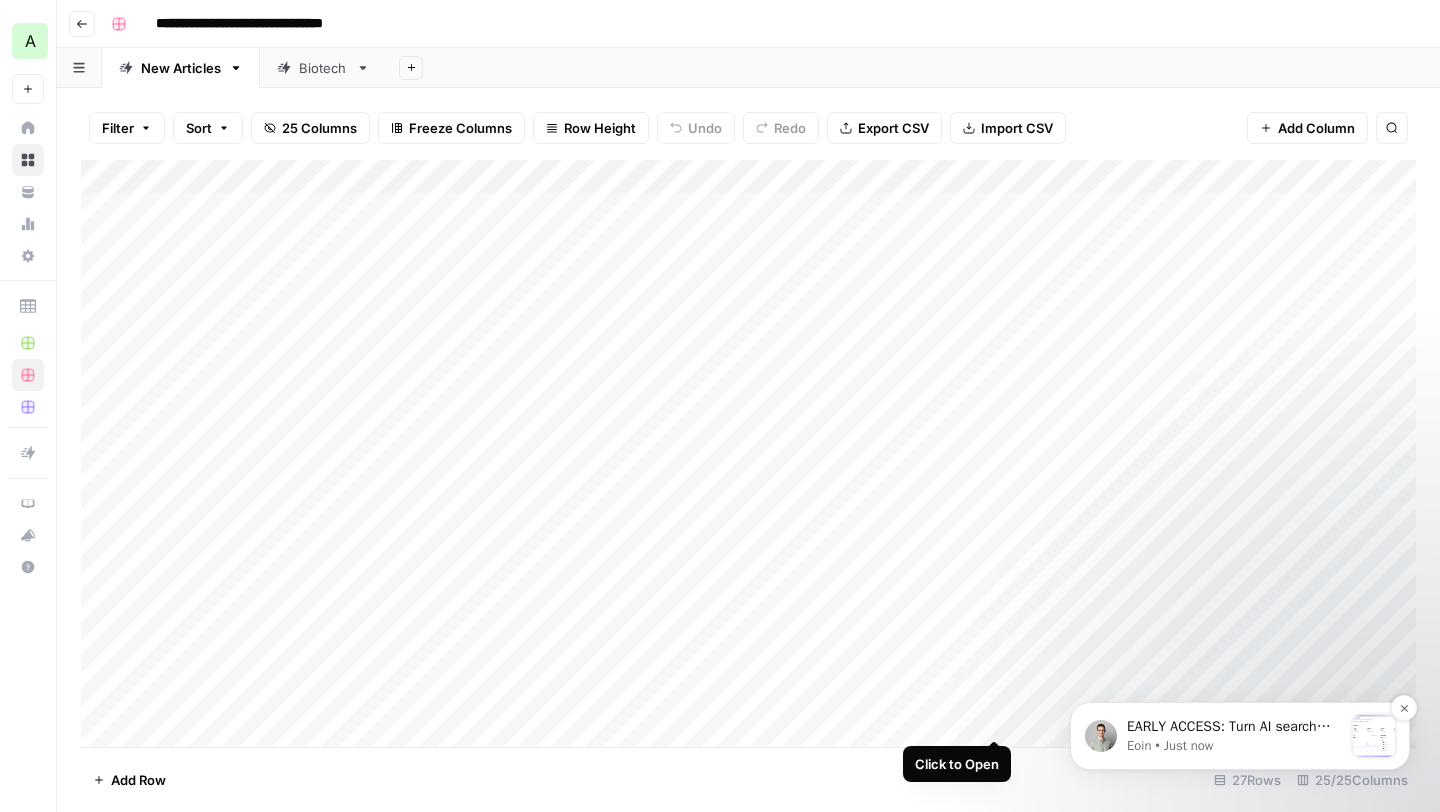 click on "EARLY ACCESS: Turn AI search insights into action.  The ability to turn visibility insights into actions is now available in early access. See how you stack up in AI search and take action in four ways: refresh existing content, create new, win back third-party citations, or engage in social conversations.     Space is limited. Book a call to join early access." at bounding box center (1235, 727) 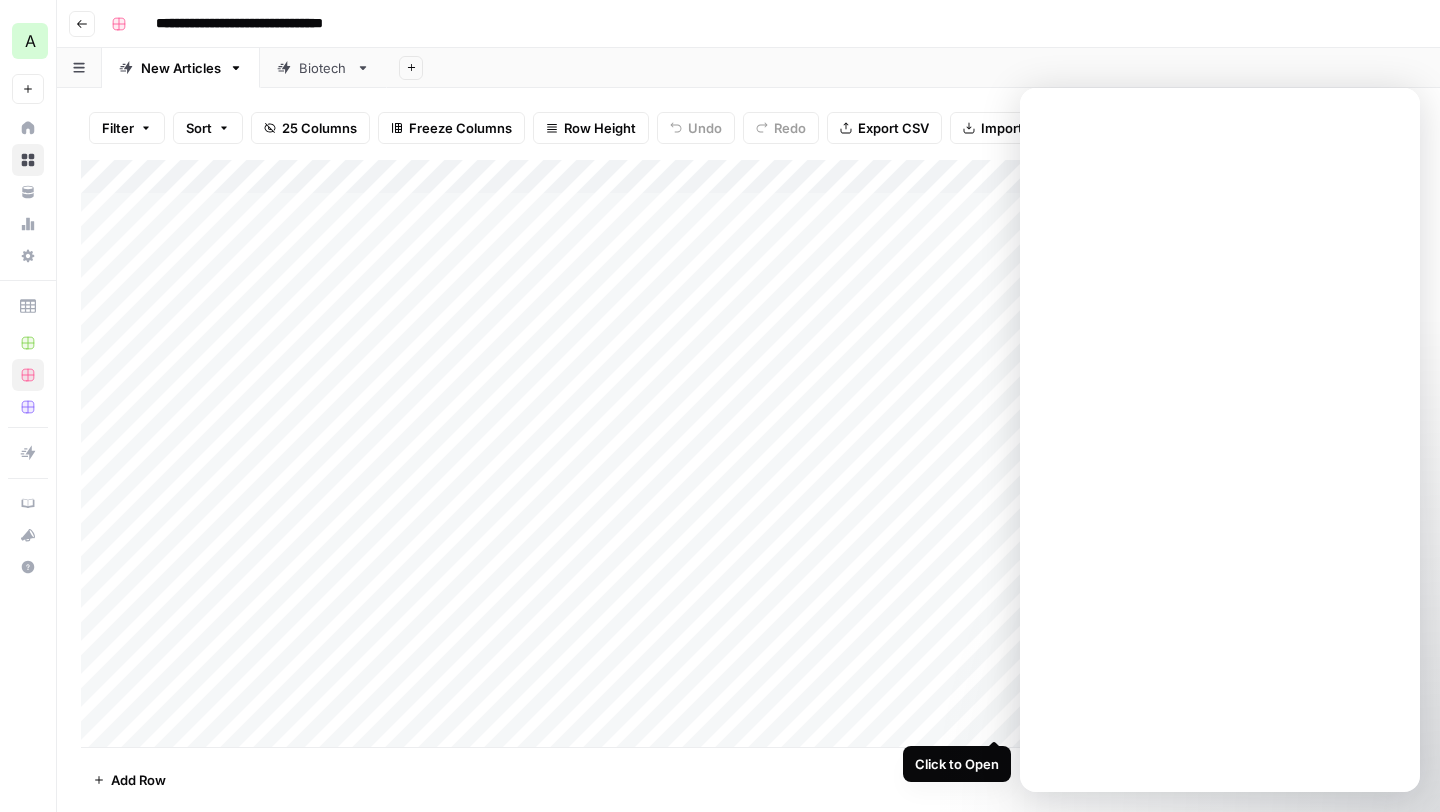 scroll, scrollTop: 0, scrollLeft: 0, axis: both 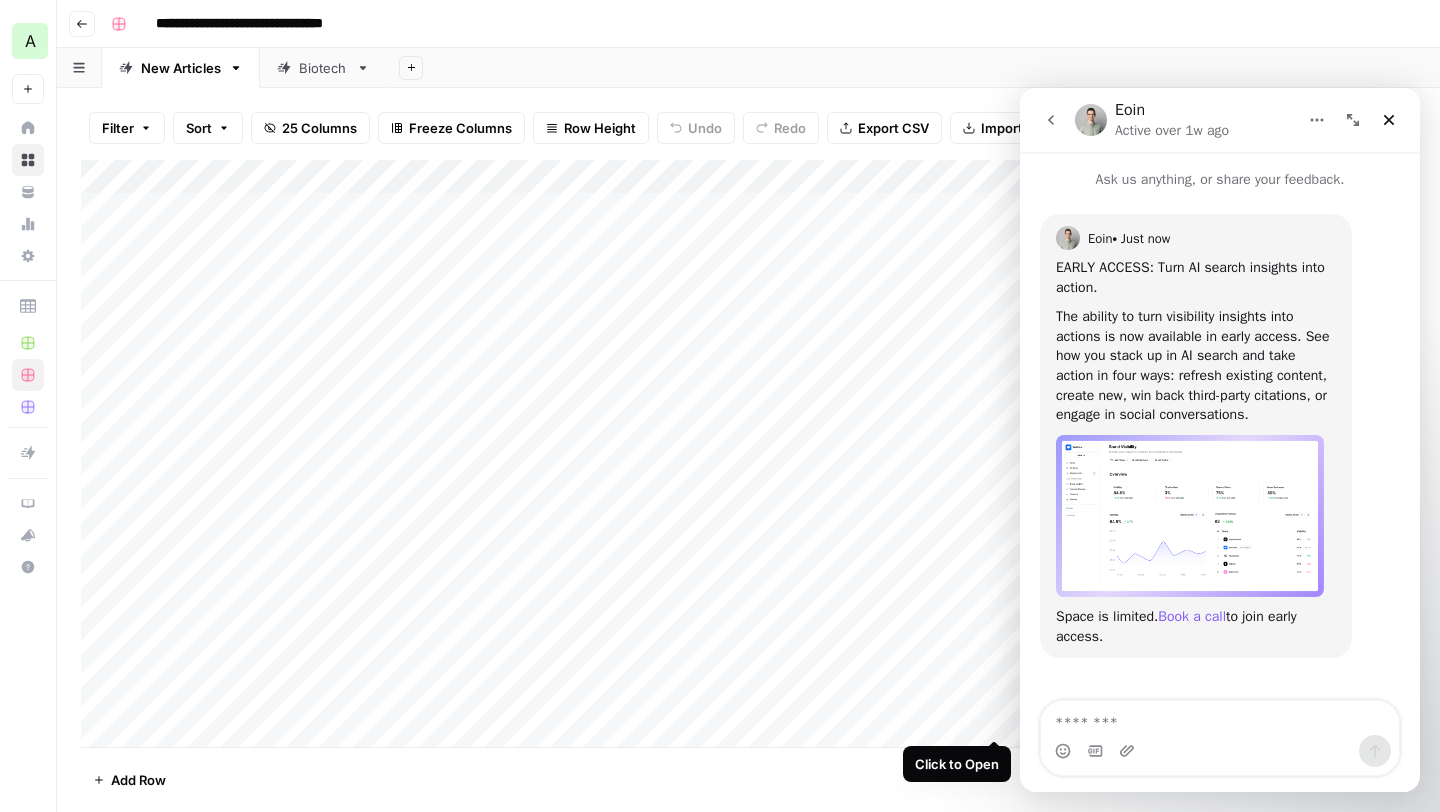 click on "Book a call" at bounding box center (1192, 616) 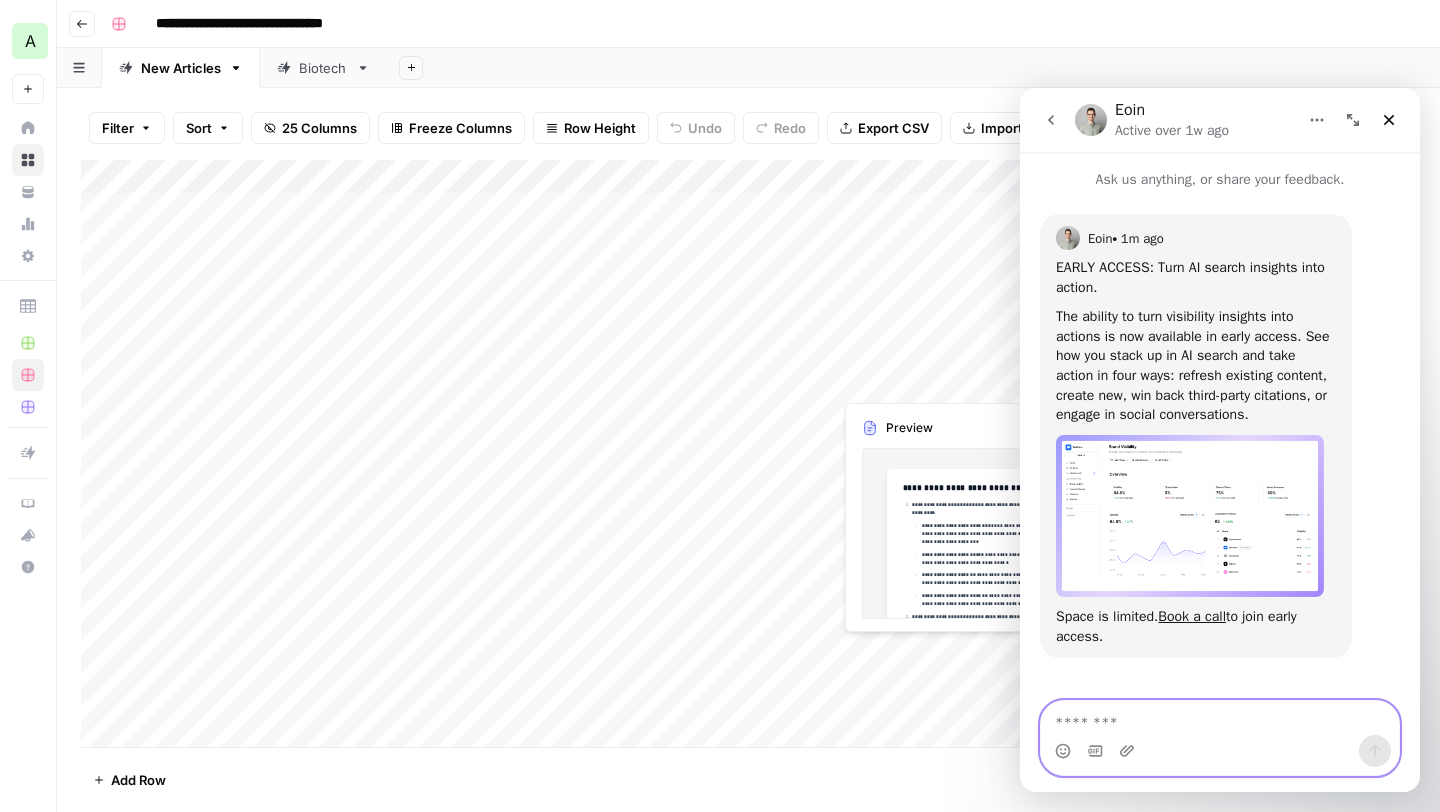 click at bounding box center [1220, 718] 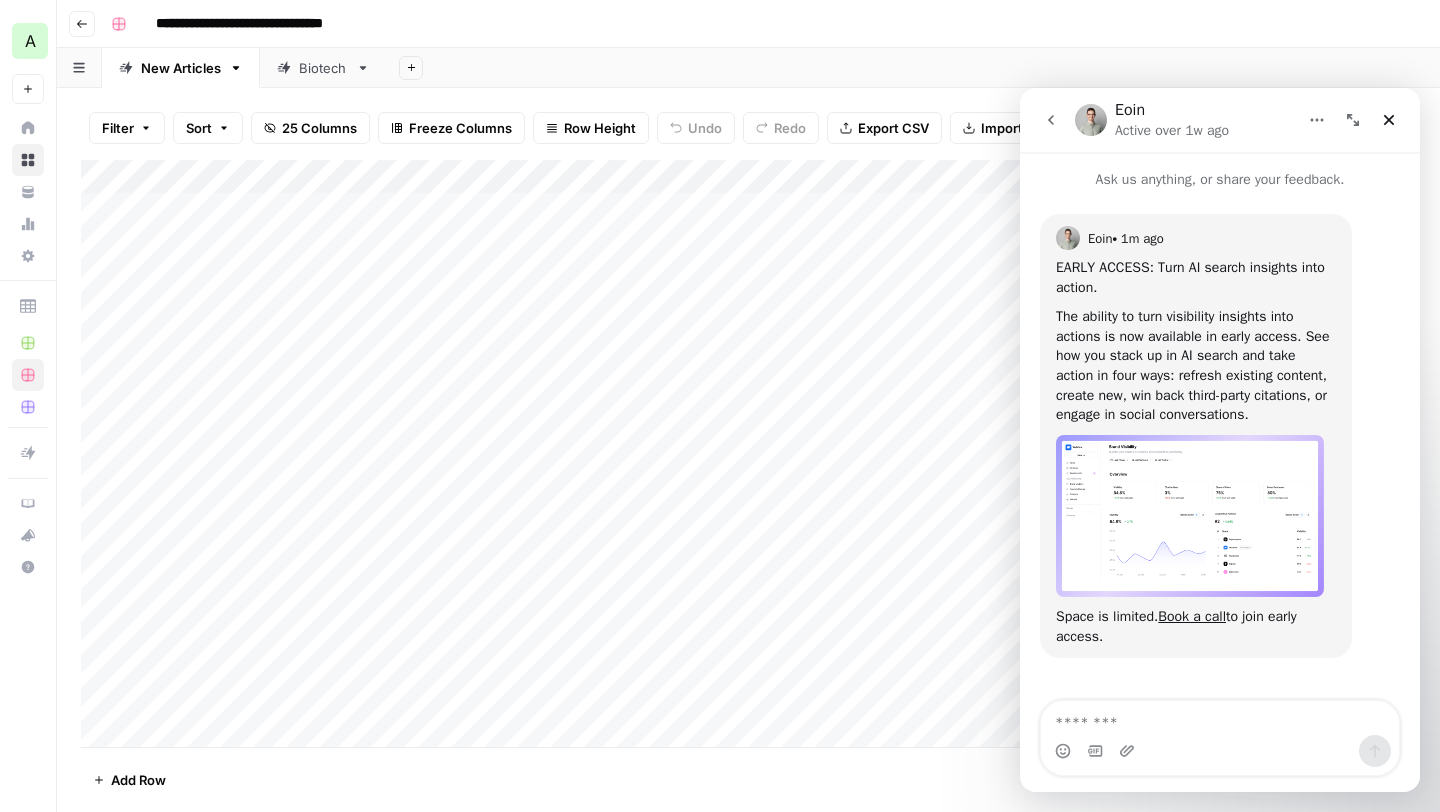click at bounding box center [1190, 516] 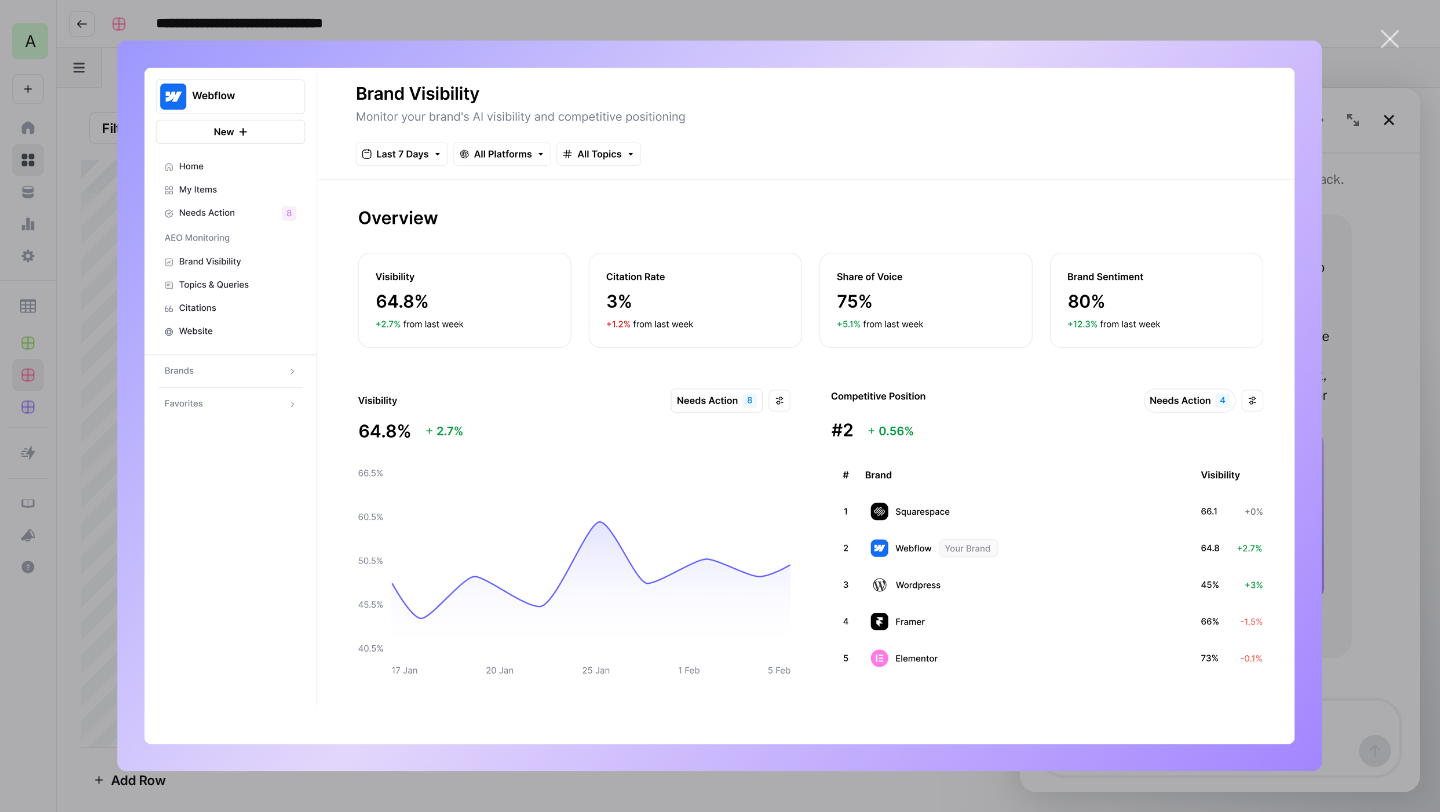 click at bounding box center [720, 406] 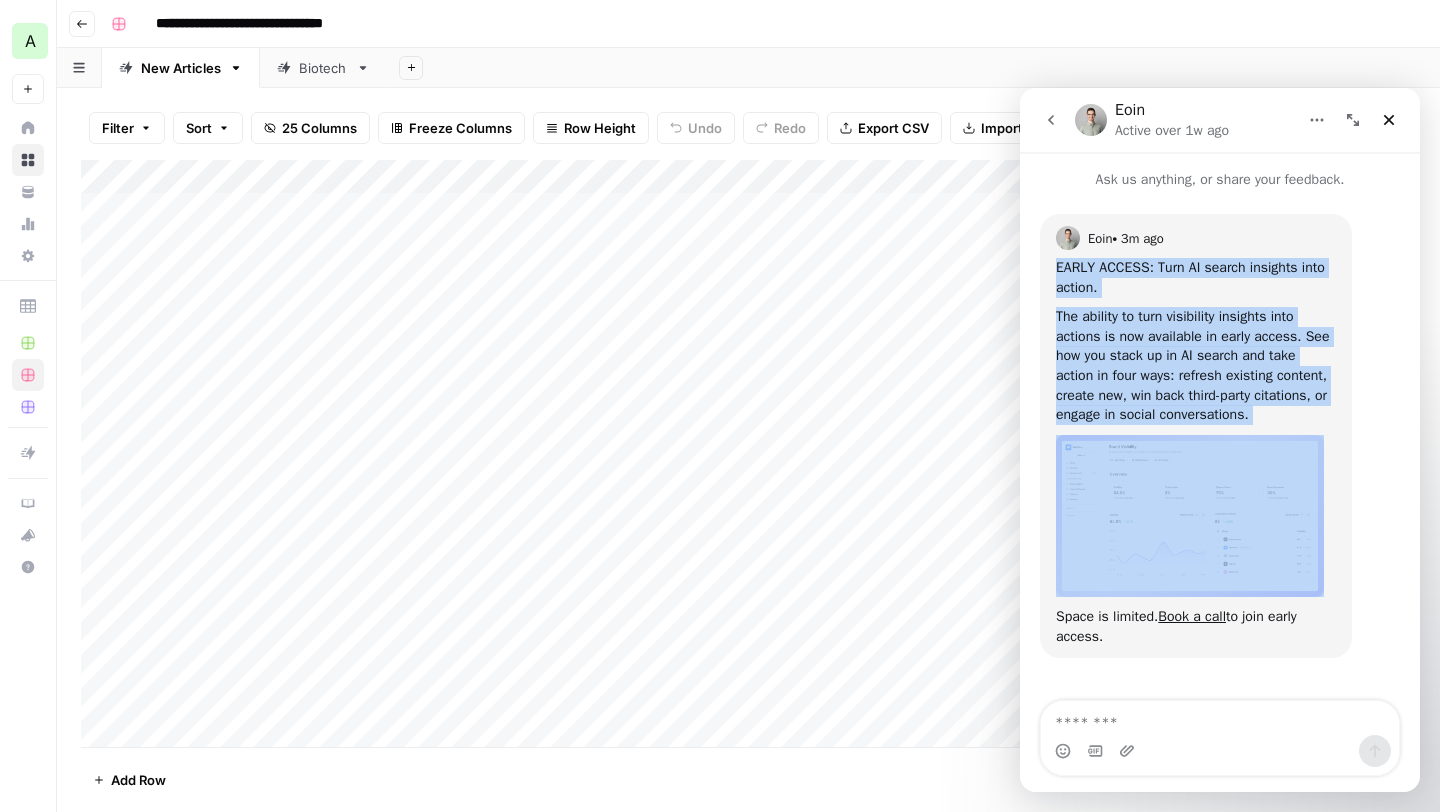drag, startPoint x: 1057, startPoint y: 270, endPoint x: 1185, endPoint y: 444, distance: 216.00926 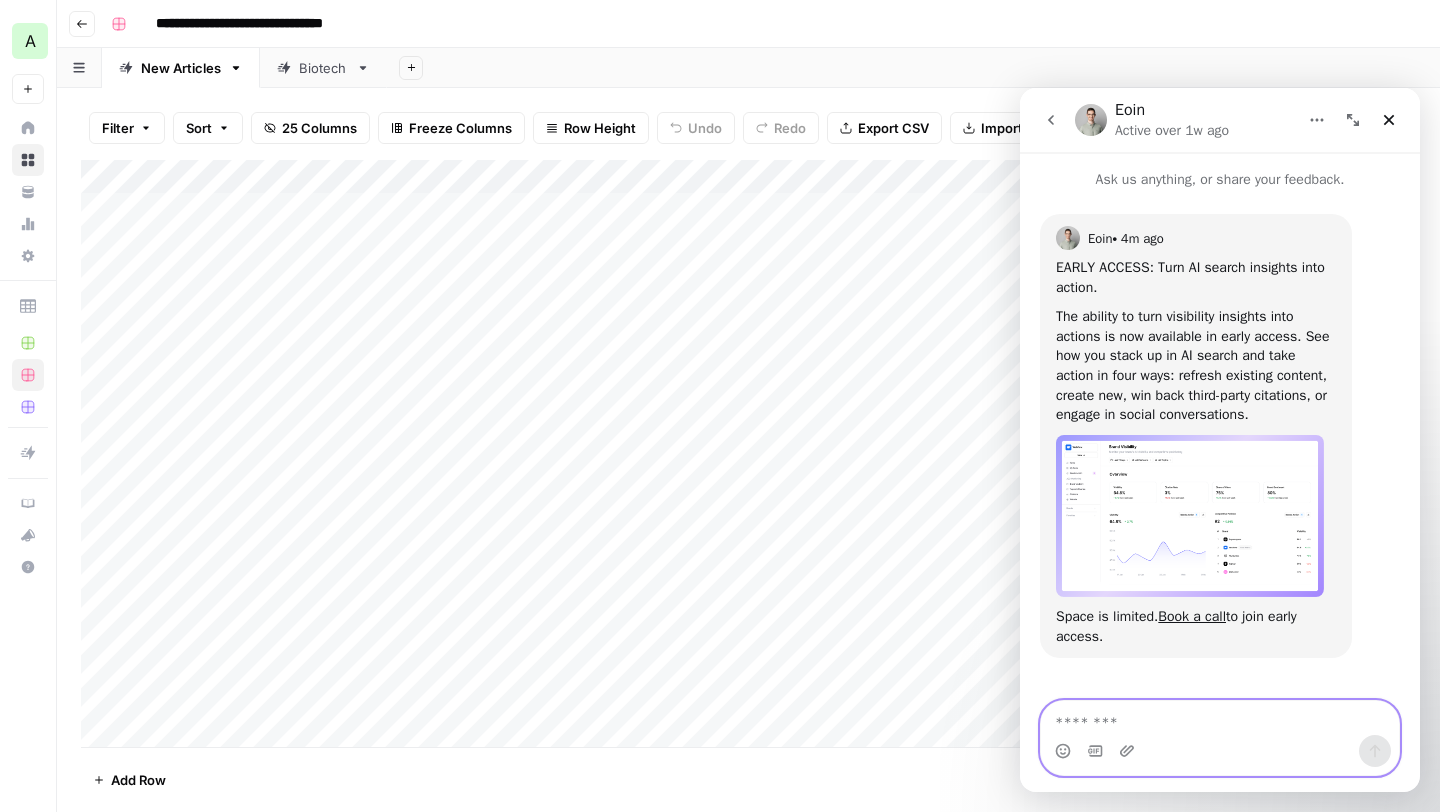 click at bounding box center (1220, 718) 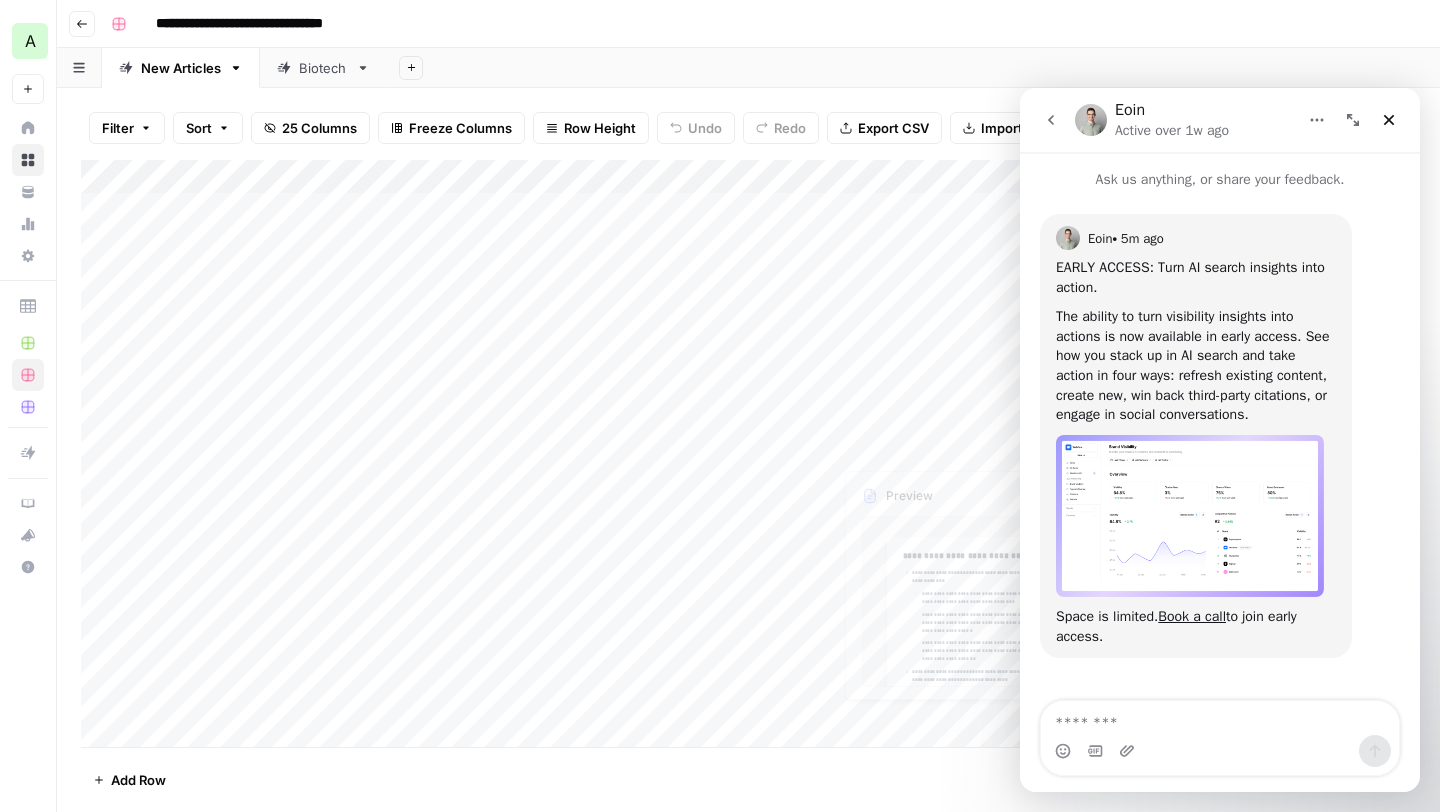 click at bounding box center (1190, 516) 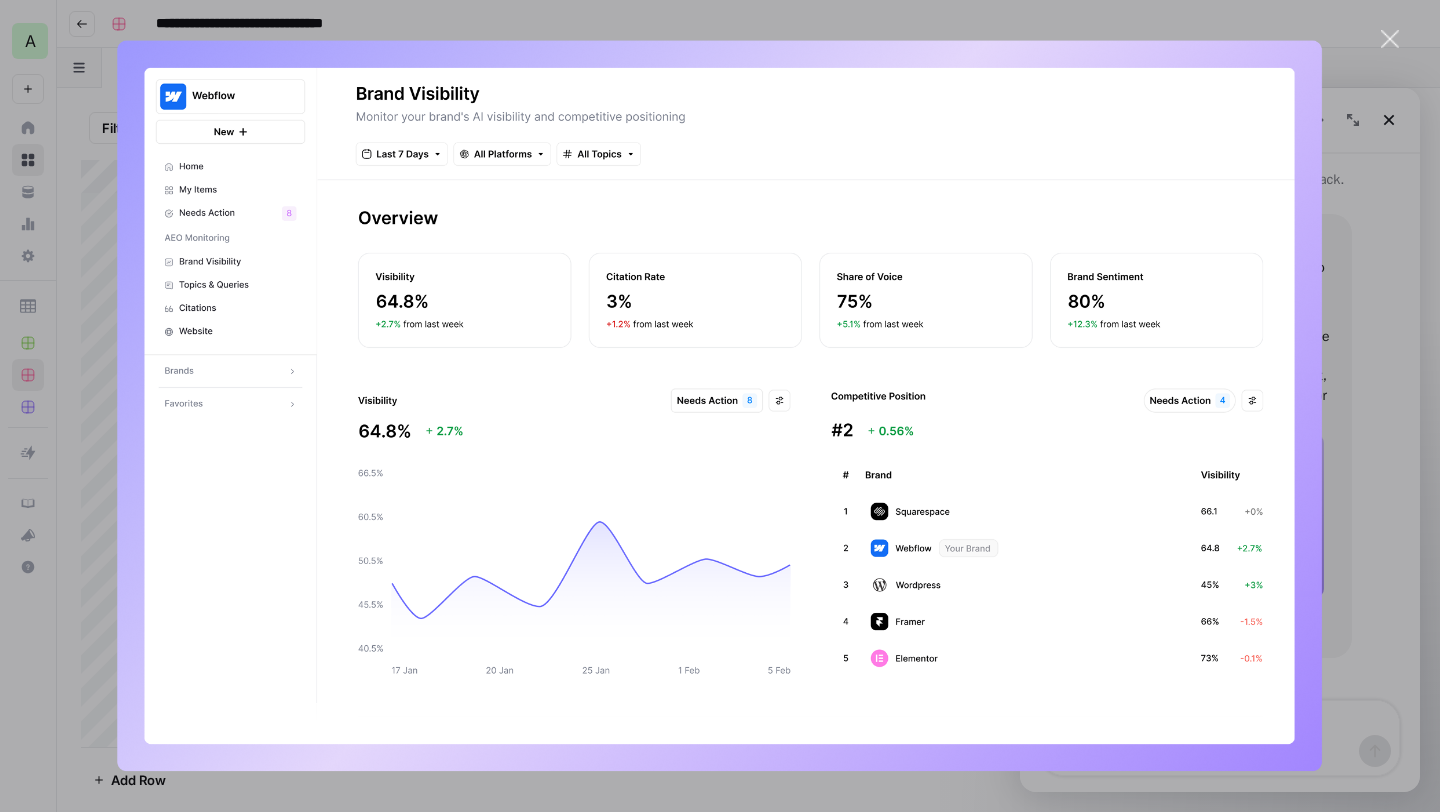 scroll, scrollTop: 0, scrollLeft: 0, axis: both 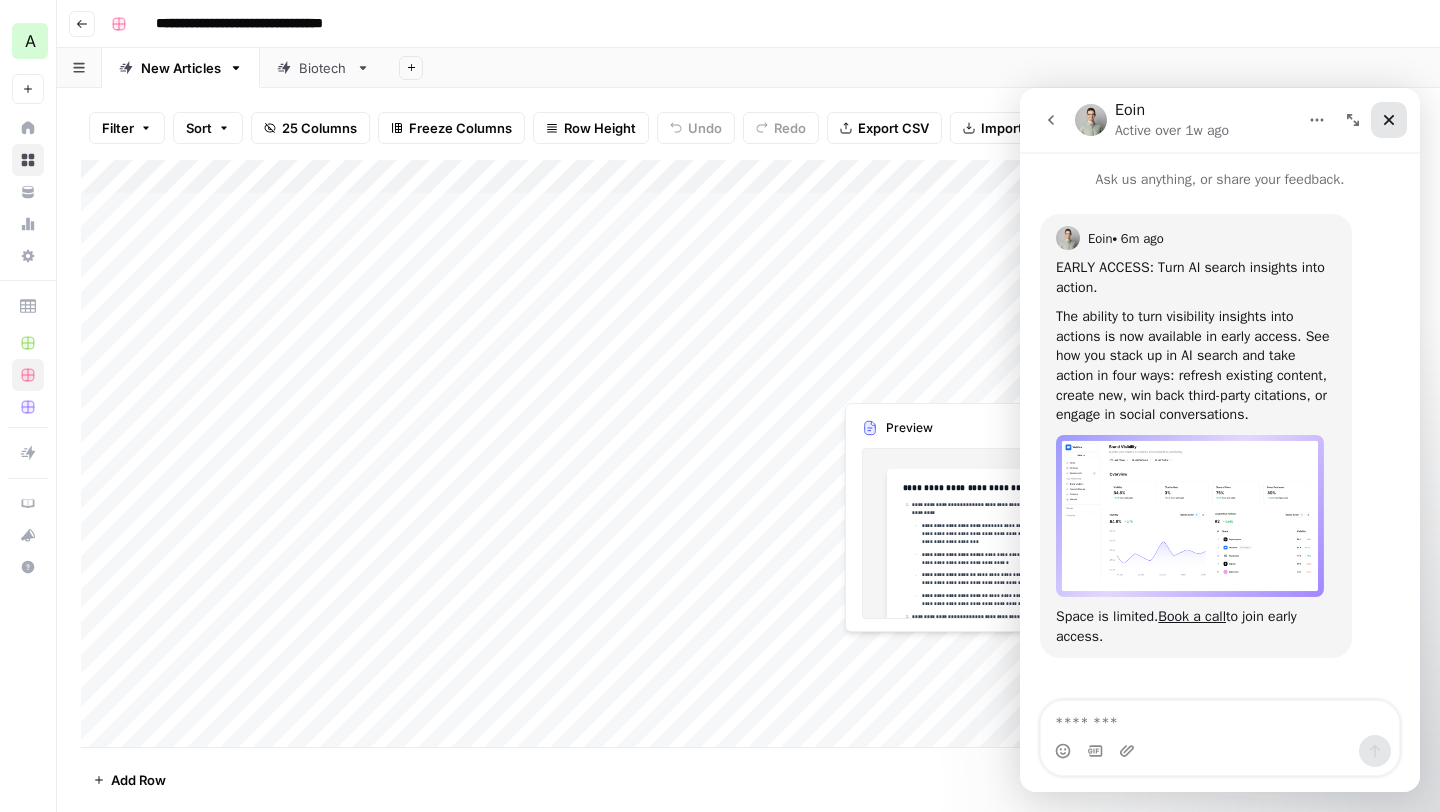 click 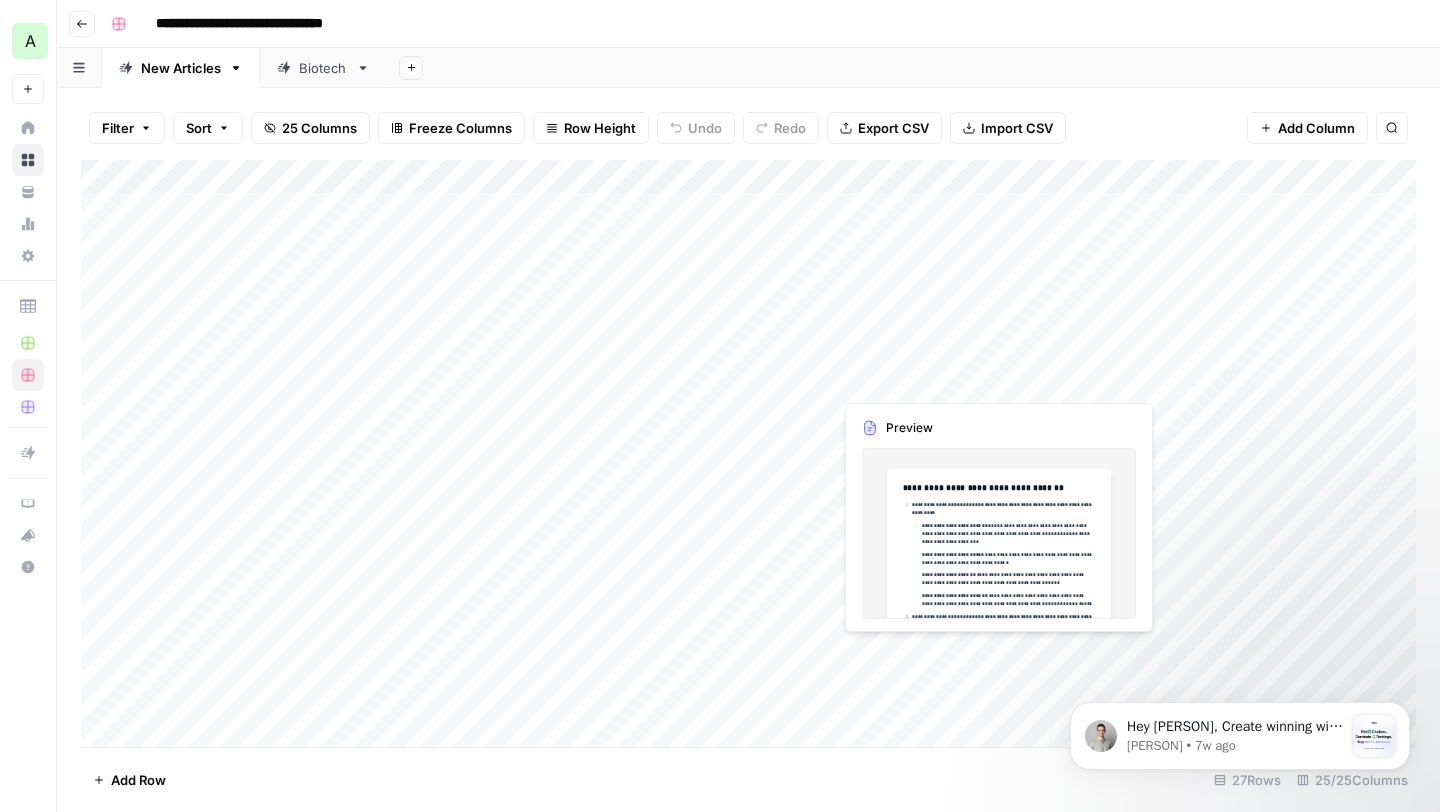scroll, scrollTop: 0, scrollLeft: 0, axis: both 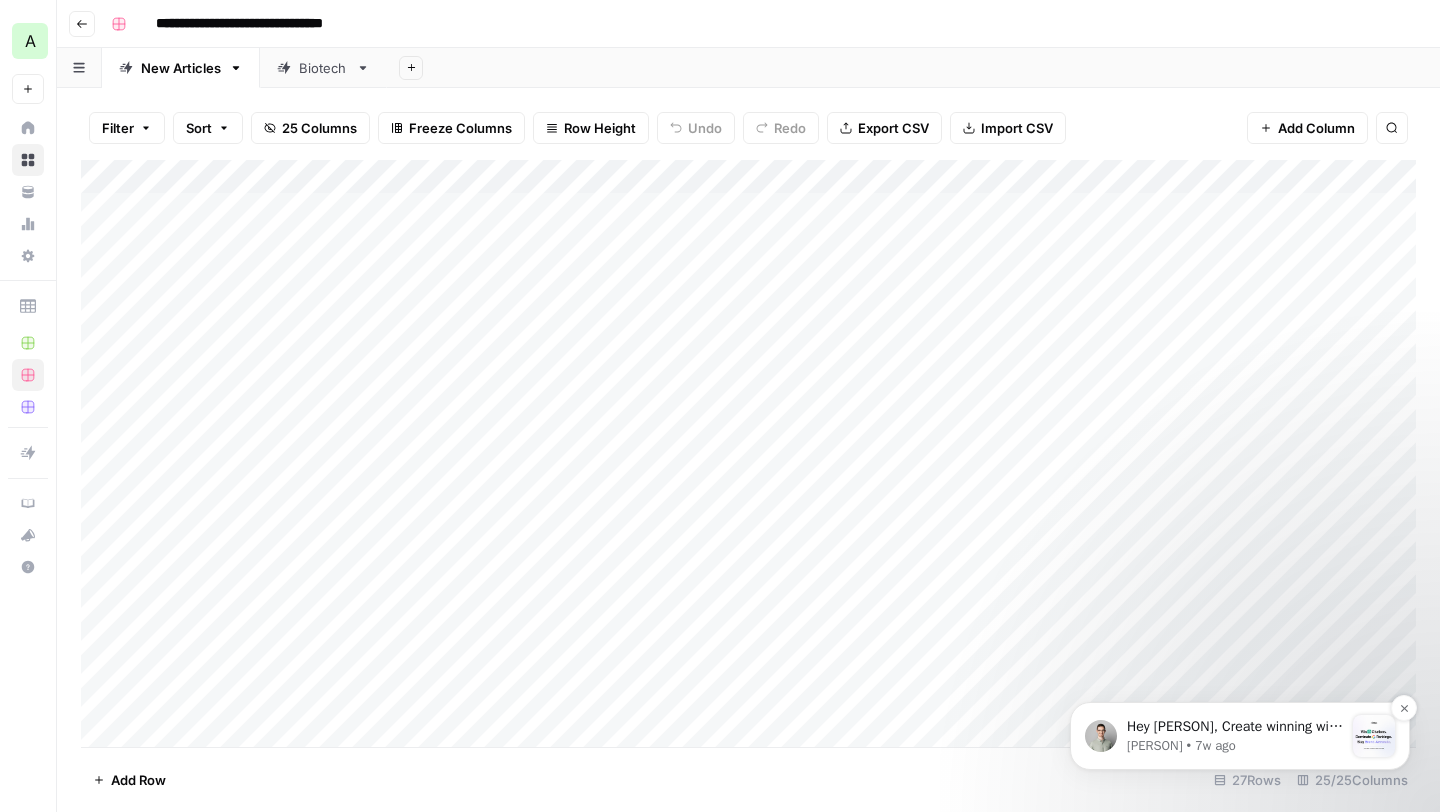 click on "Hey [PERSON], Create winning with Content Refresh. The battle for AI’s attention is here. Will your content win? Content Refresh is our latest solution for AEO (Answer Engine Optimization), designed to make your existing content more visible to AI agents." at bounding box center [1235, 727] 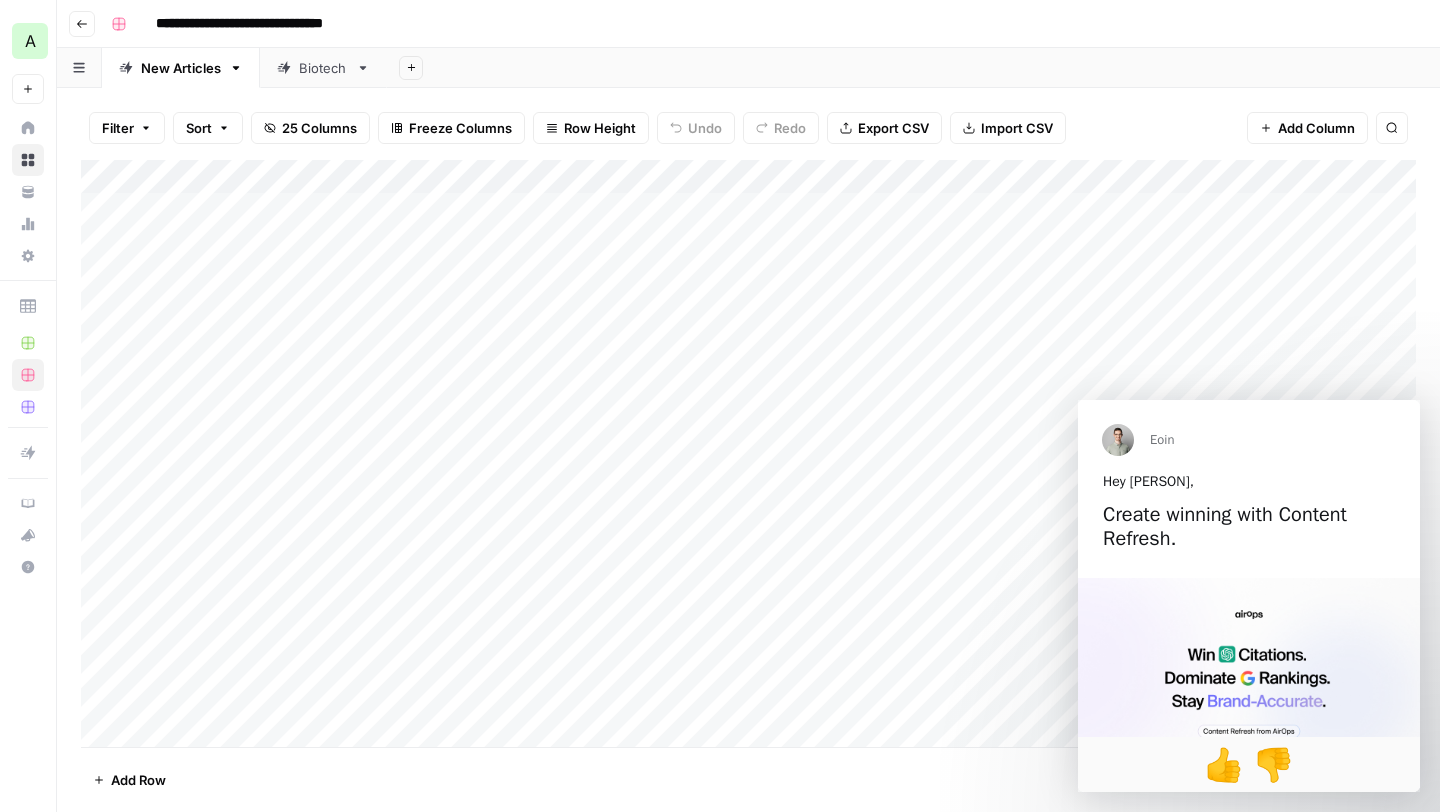scroll, scrollTop: 0, scrollLeft: 0, axis: both 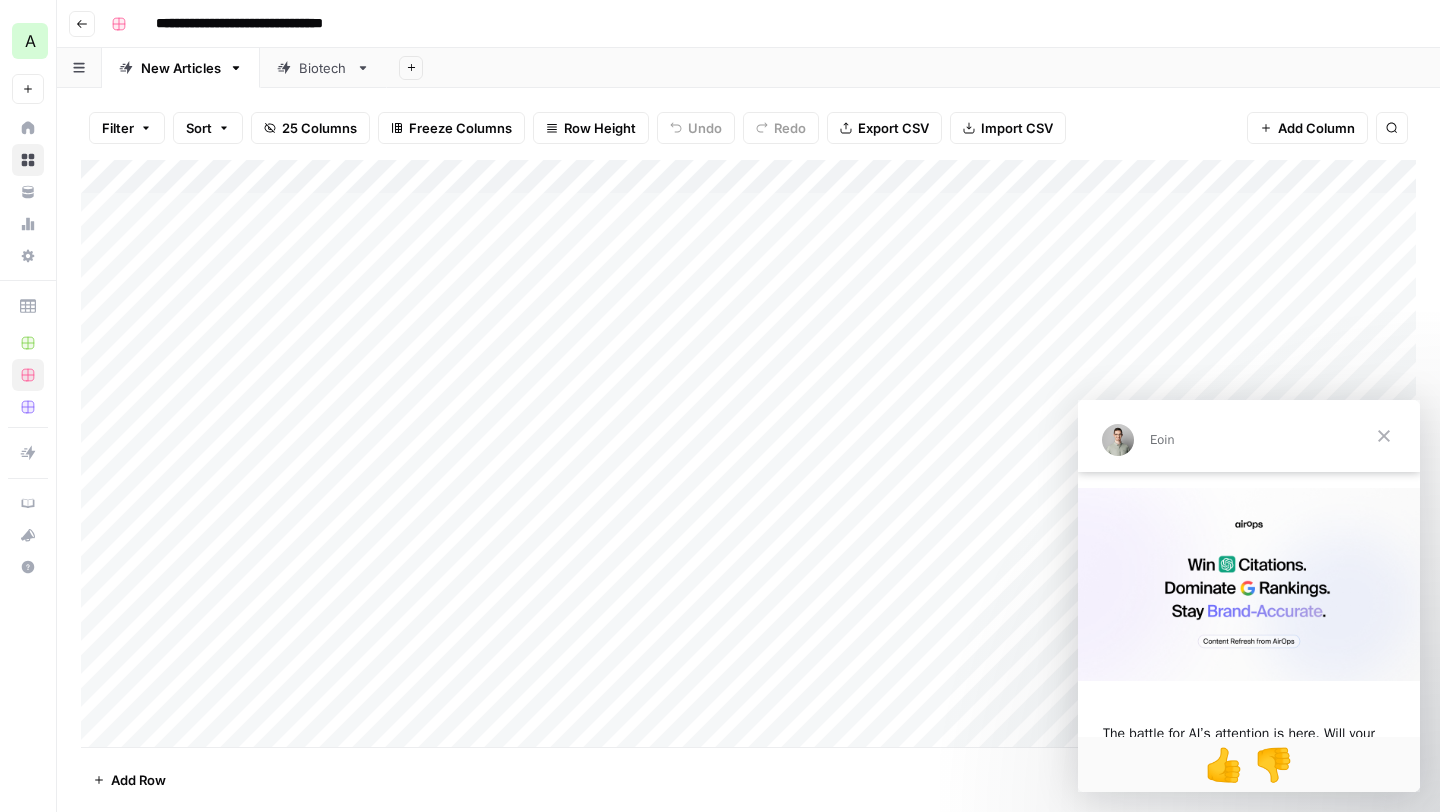 click at bounding box center (1384, 436) 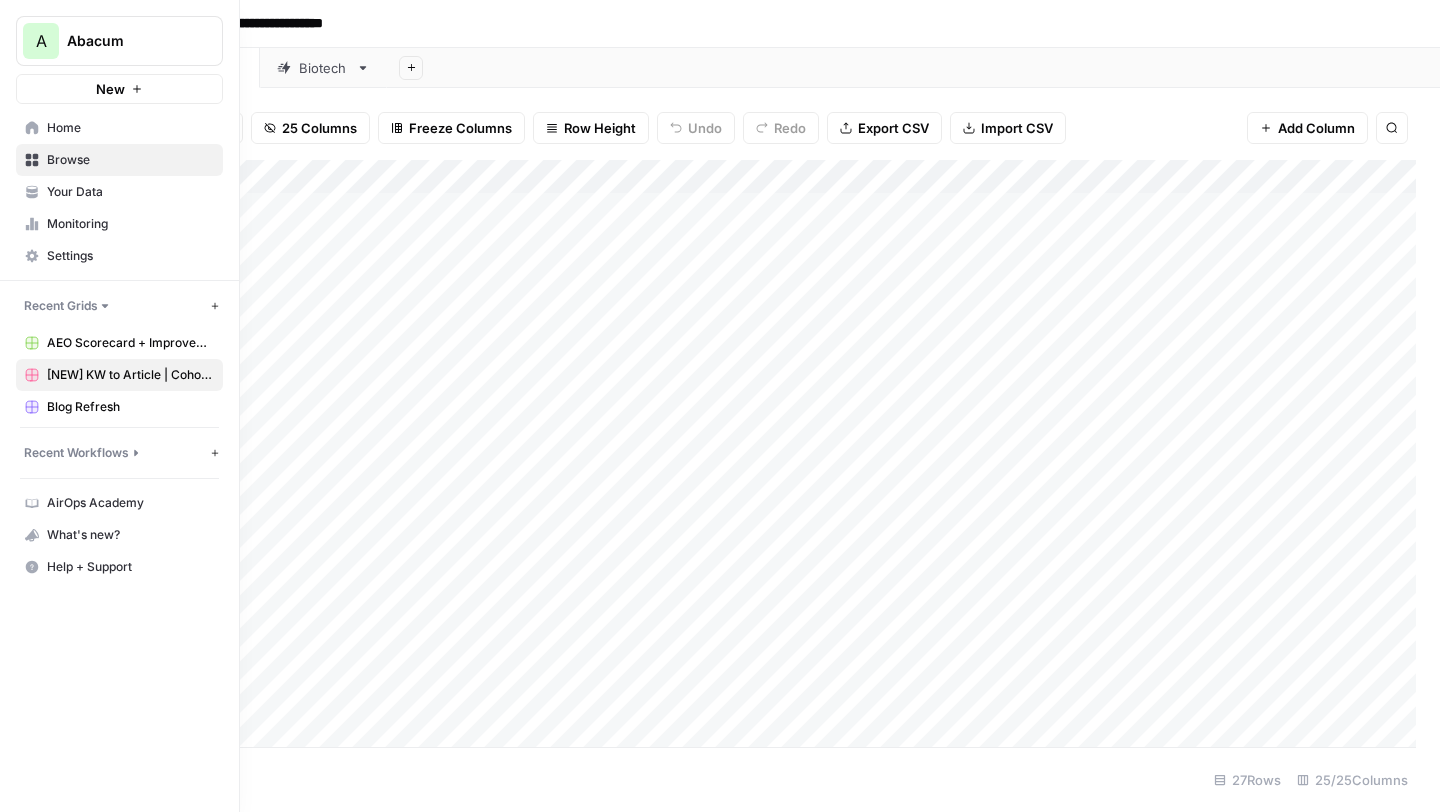 click on "Your Data" at bounding box center (119, 192) 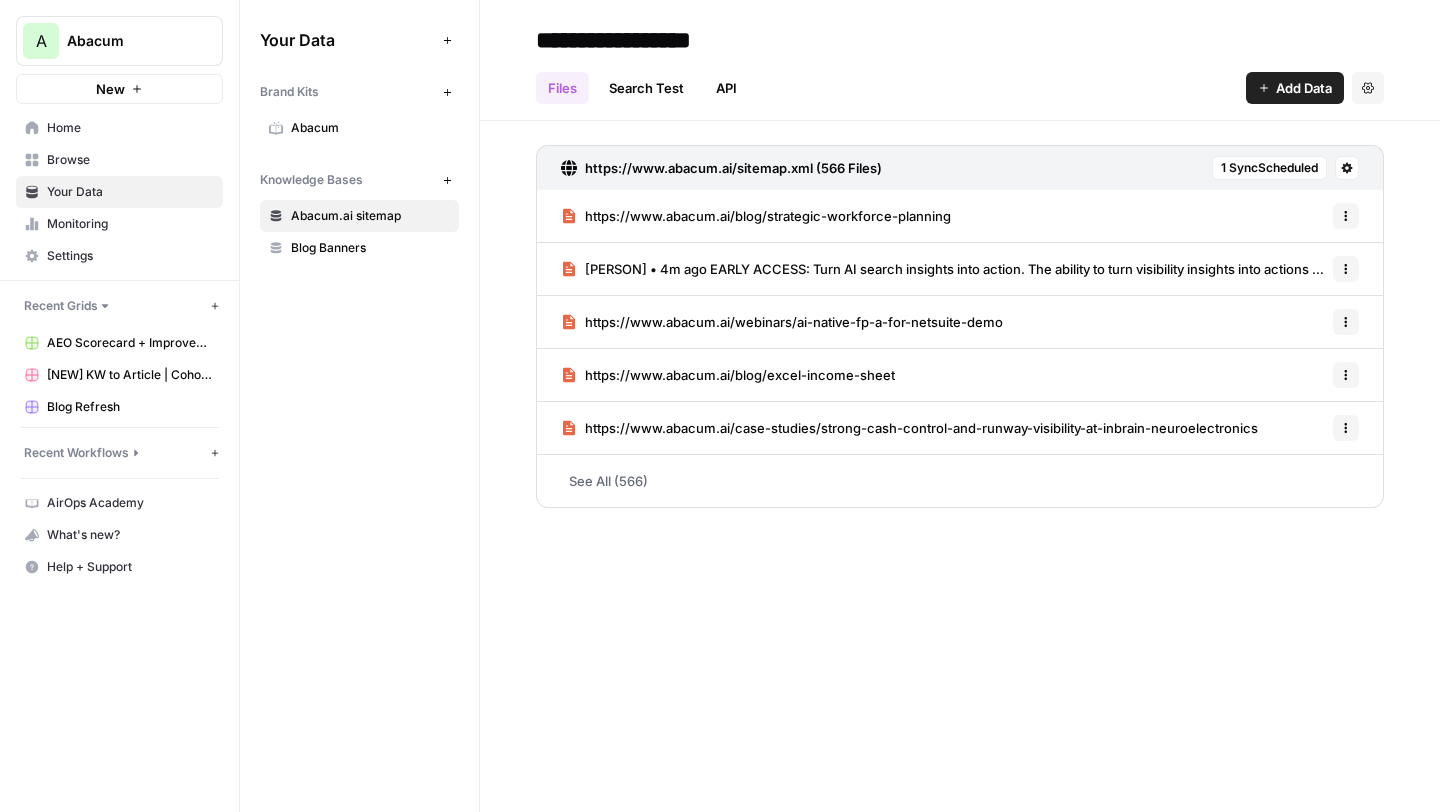 click on "Browse" at bounding box center (130, 160) 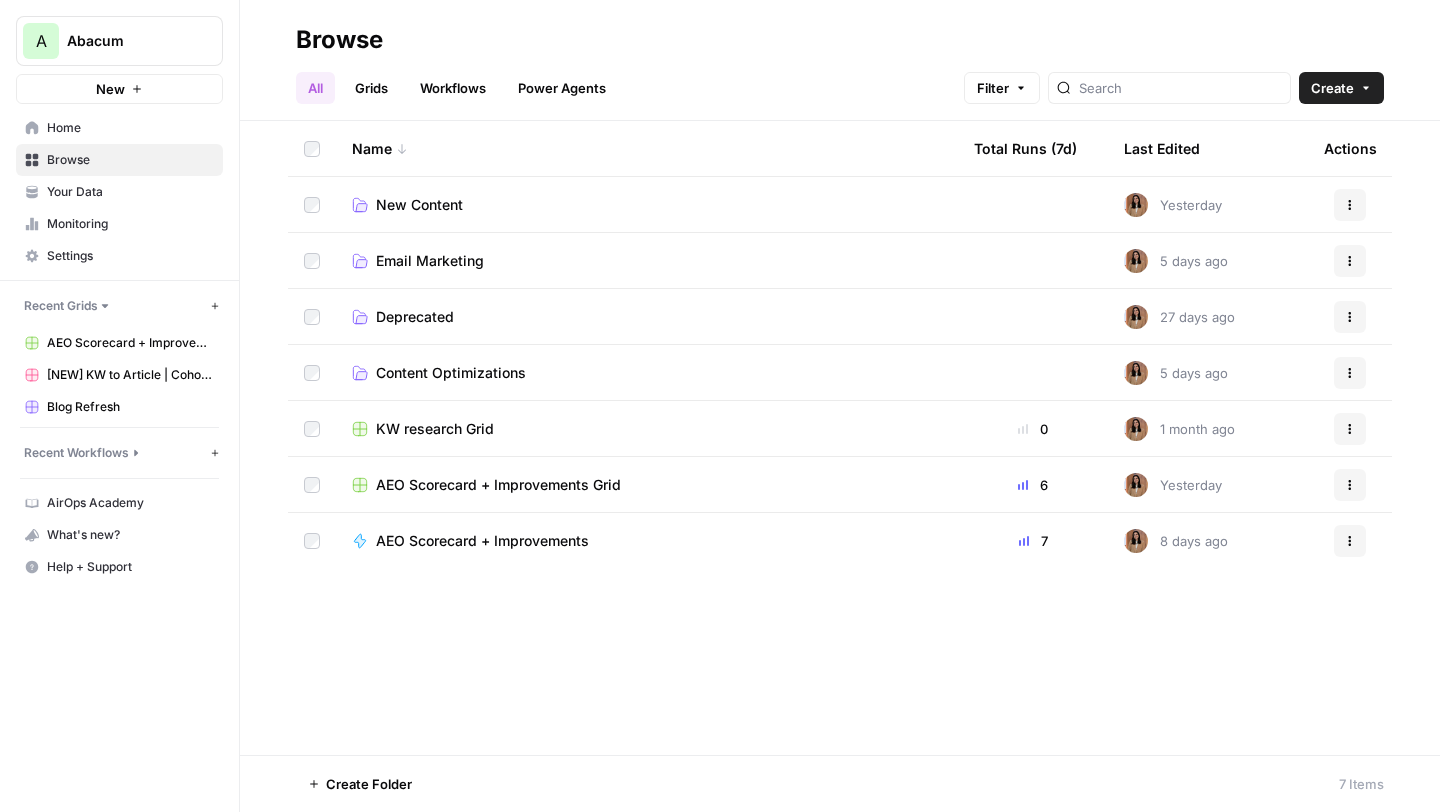 click on "Create" at bounding box center [1341, 88] 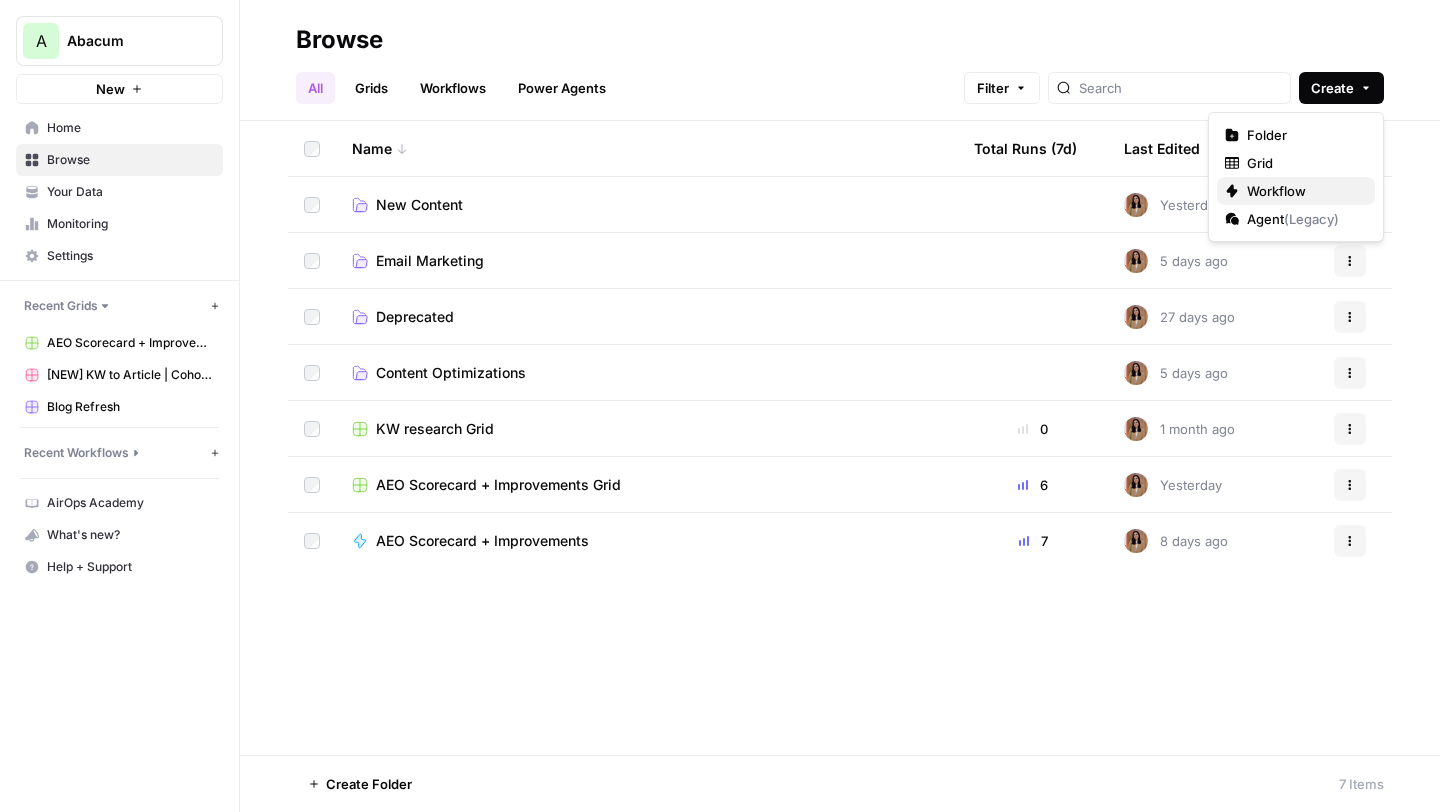 click on "Workflow" at bounding box center (1303, 191) 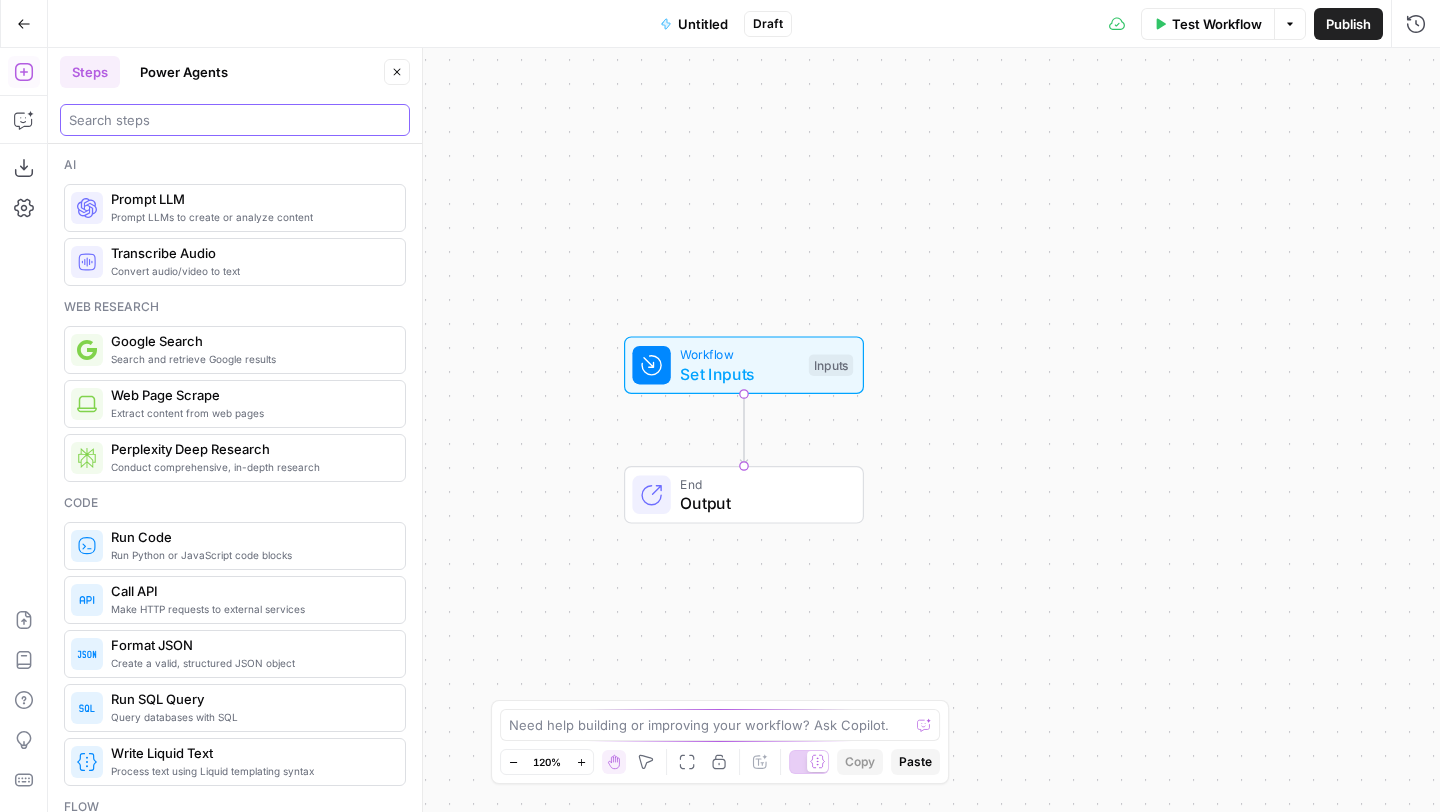 click at bounding box center [235, 120] 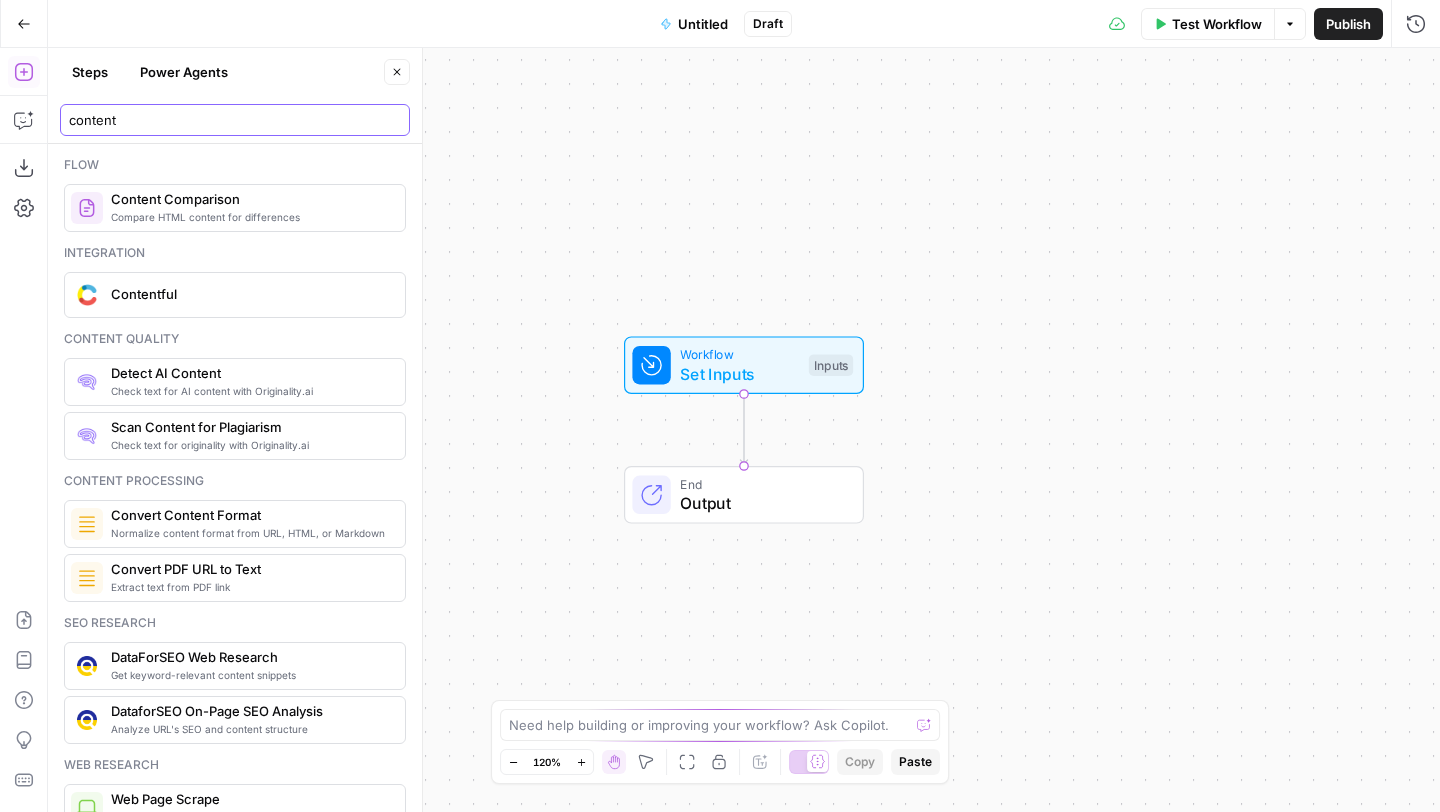 type on "content" 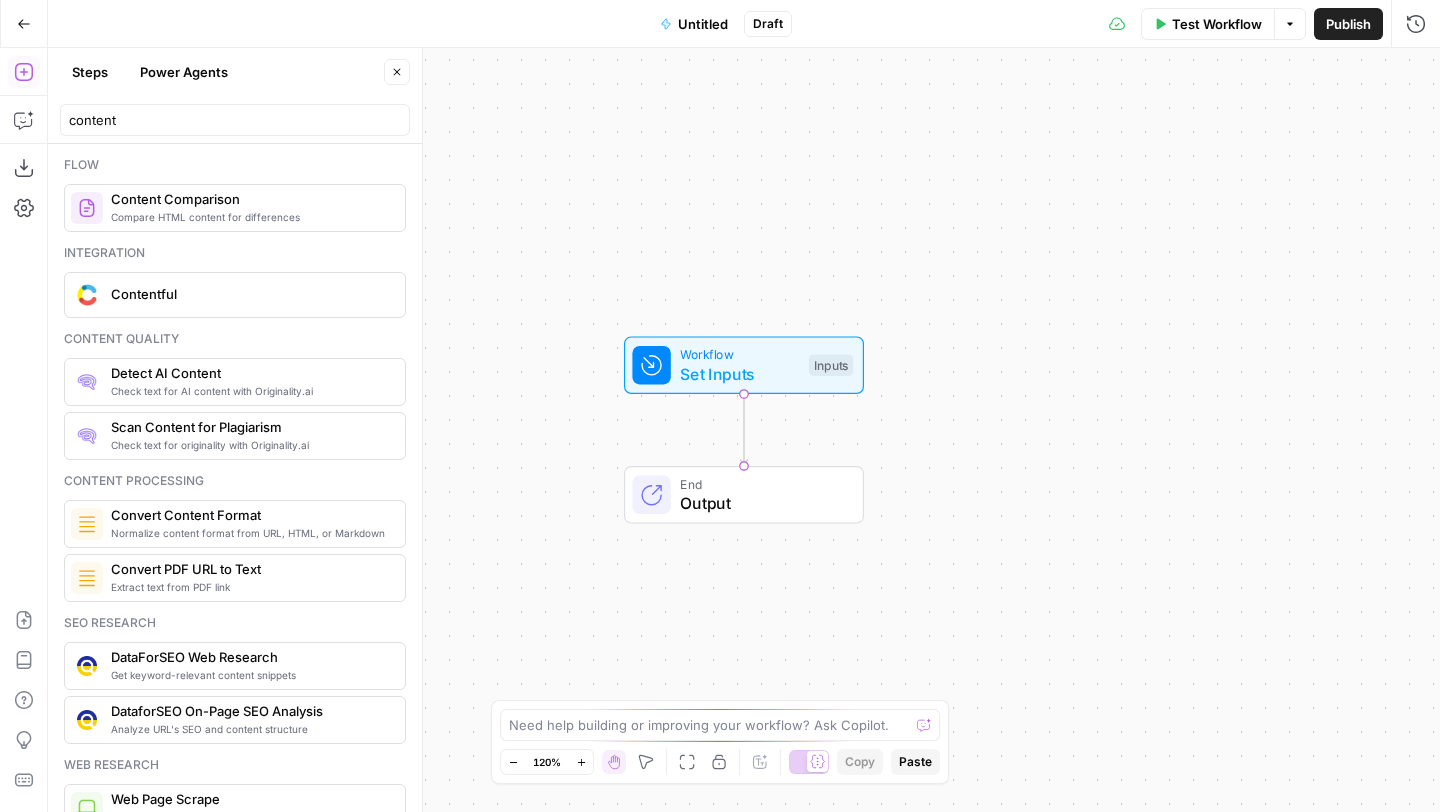 click on "Power Agents" at bounding box center [184, 72] 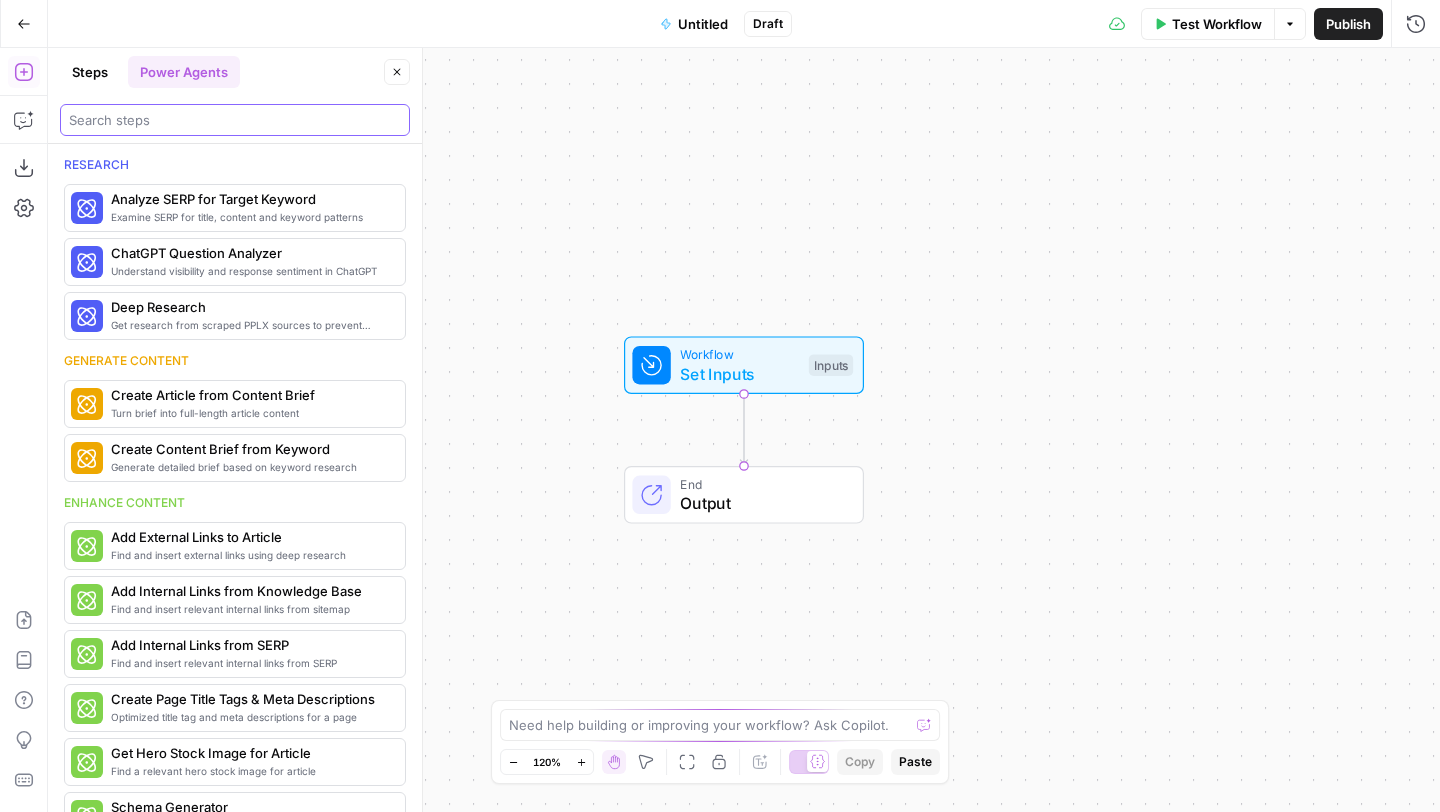 click at bounding box center (235, 120) 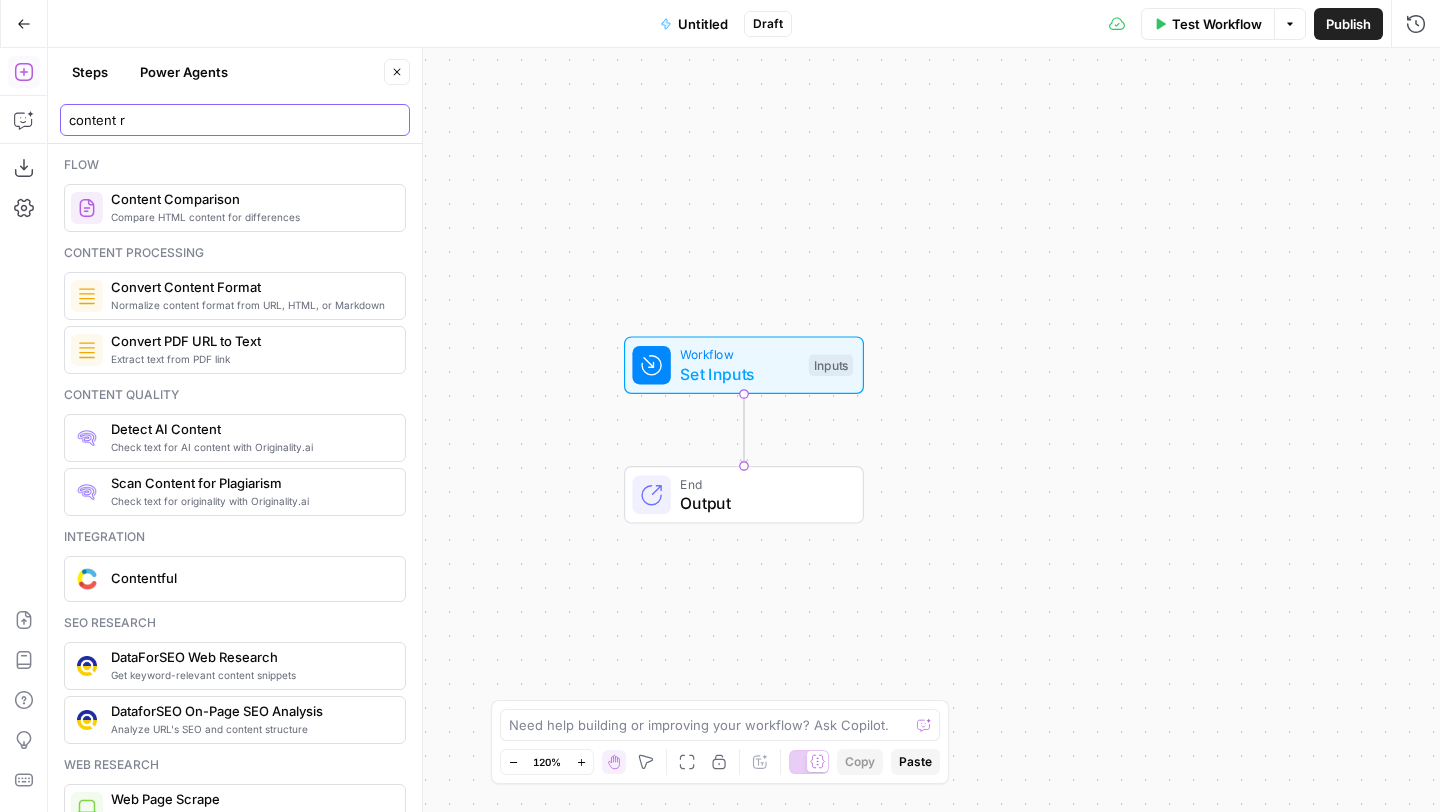 click on "content r" at bounding box center (235, 120) 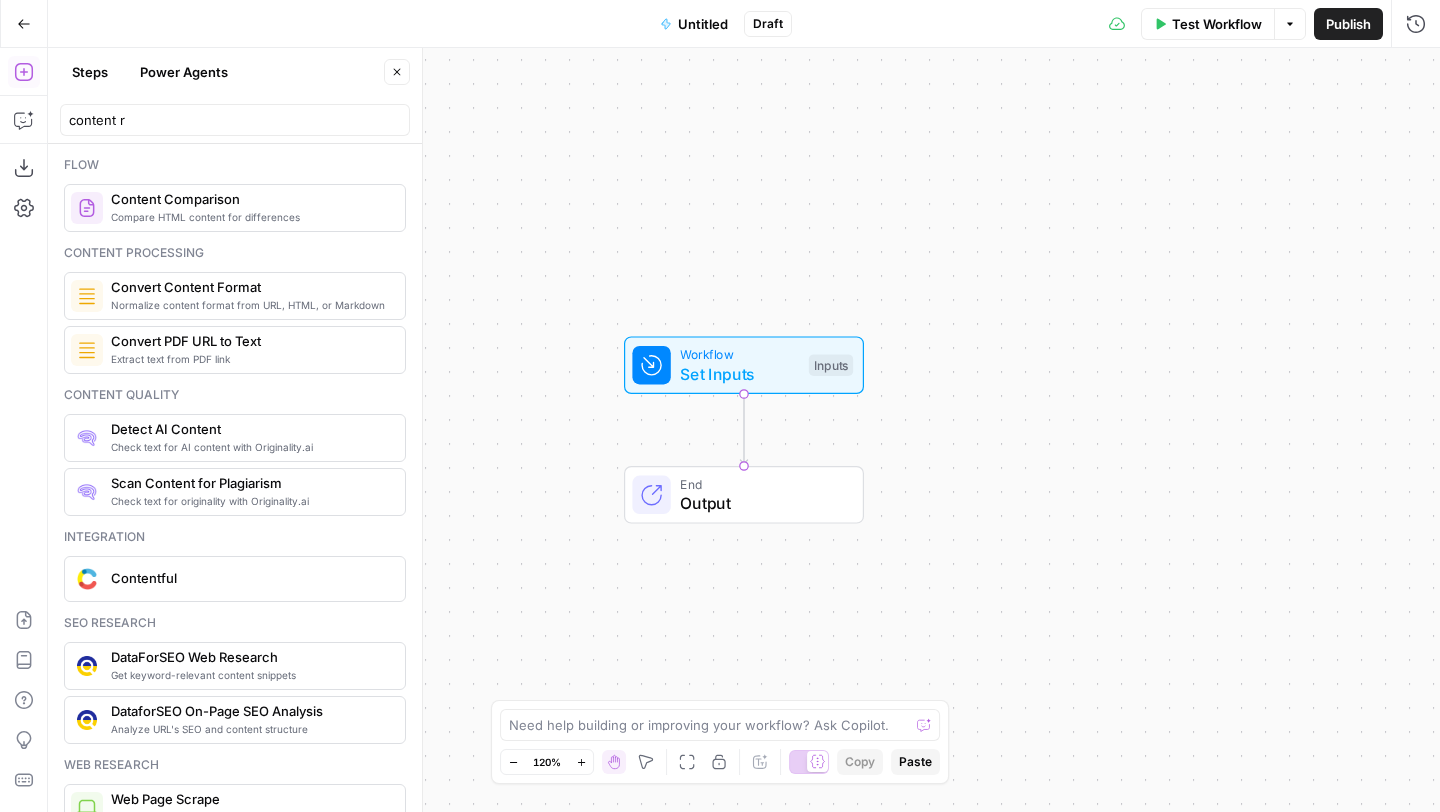 click on "Power Agents" at bounding box center [184, 72] 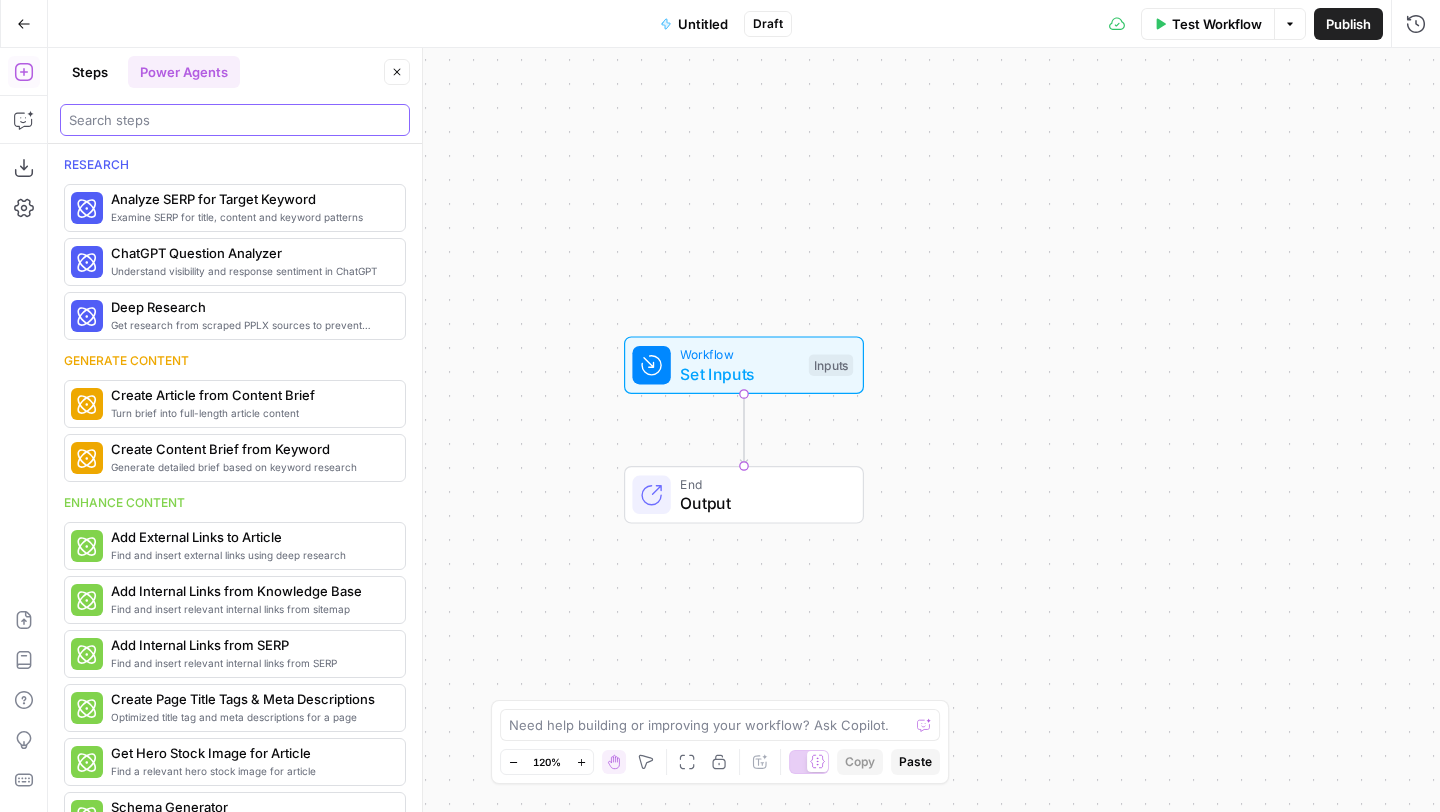 click at bounding box center (235, 120) 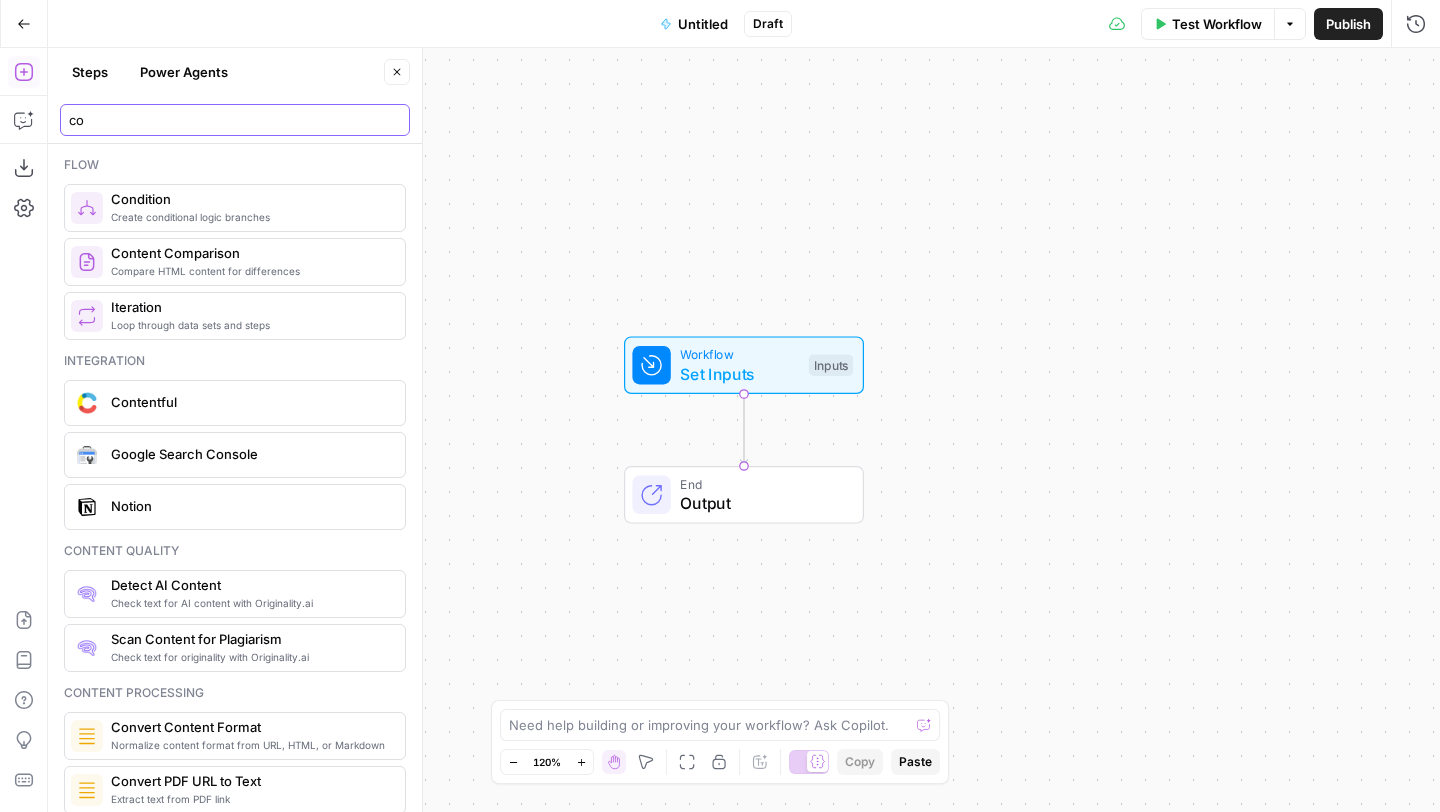 type on "c" 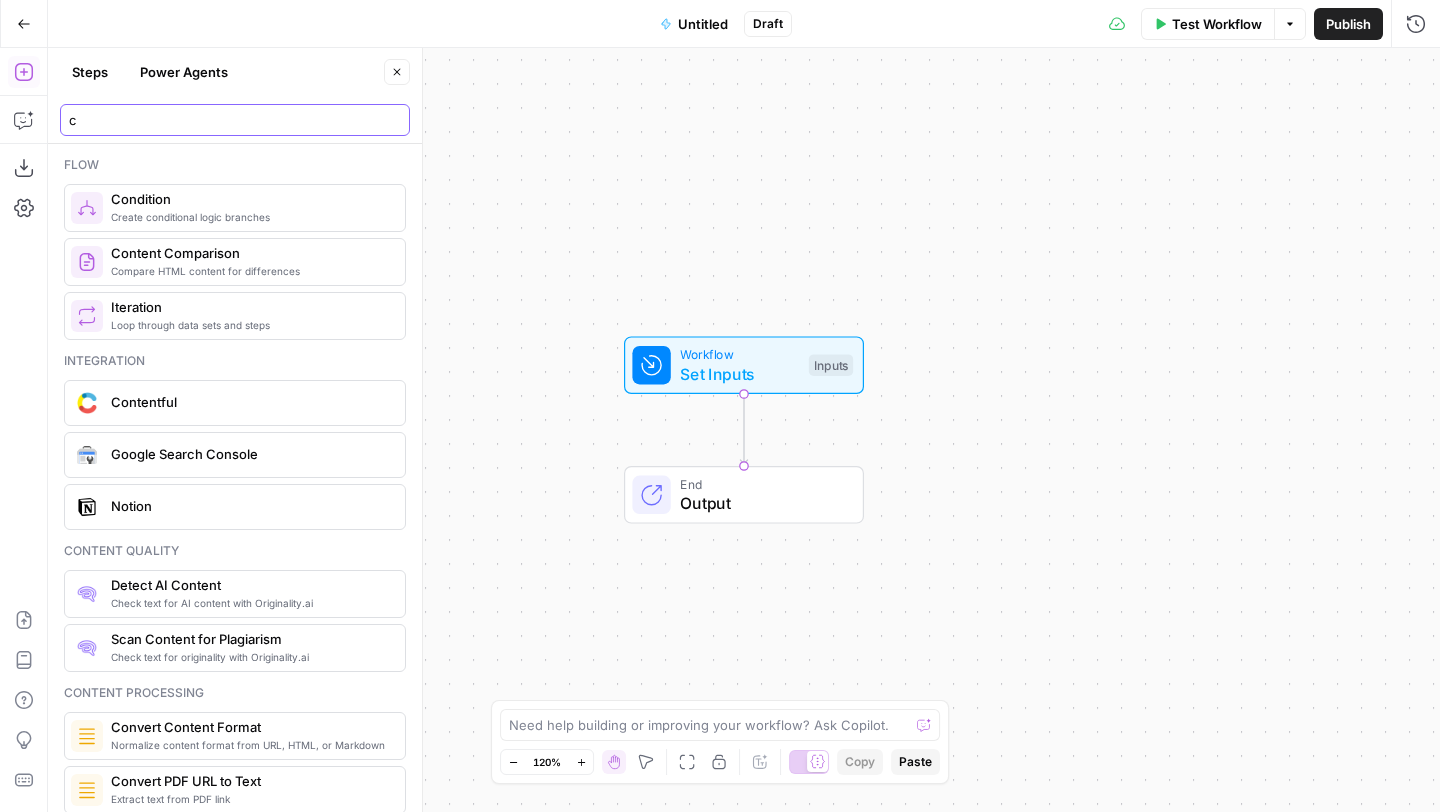 type 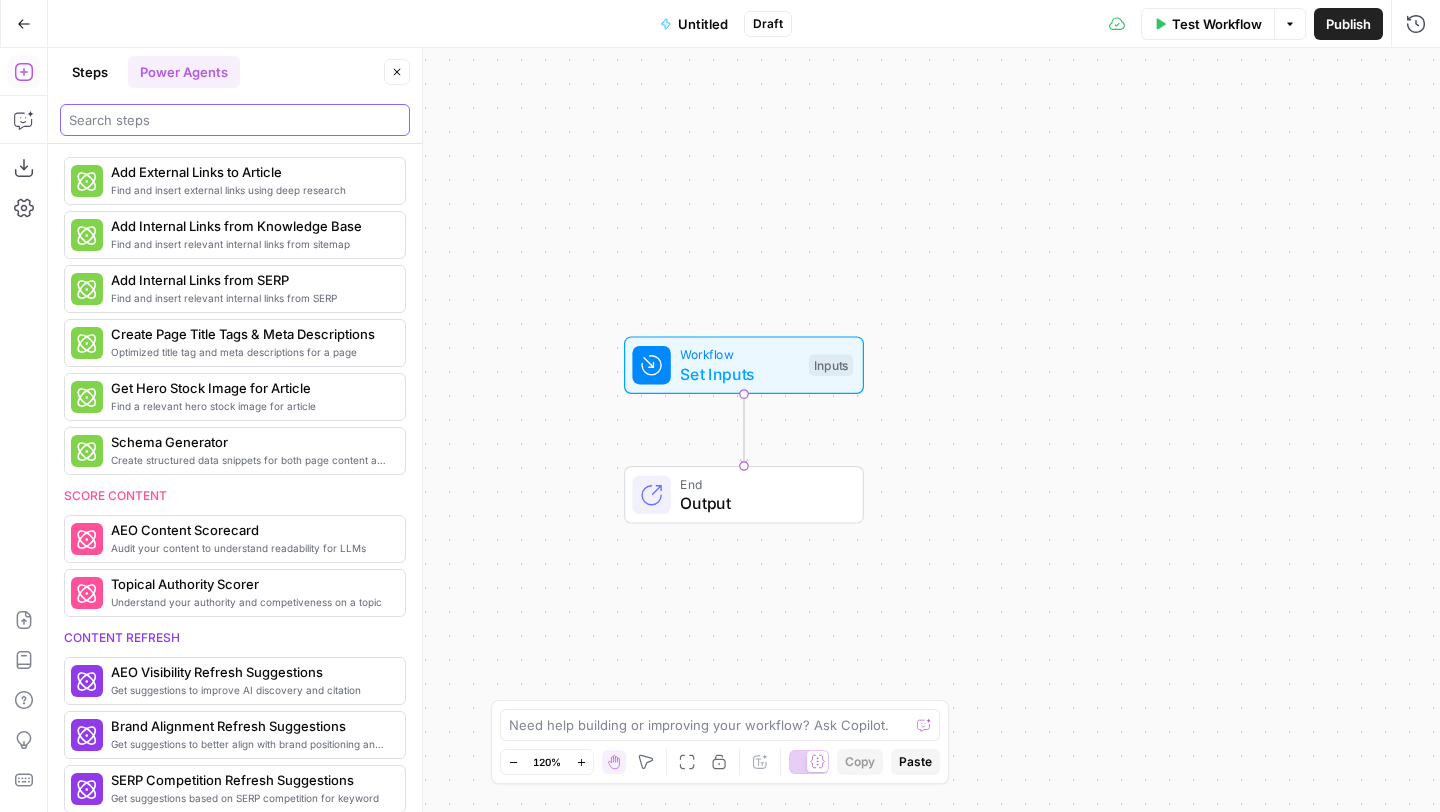 scroll, scrollTop: 0, scrollLeft: 0, axis: both 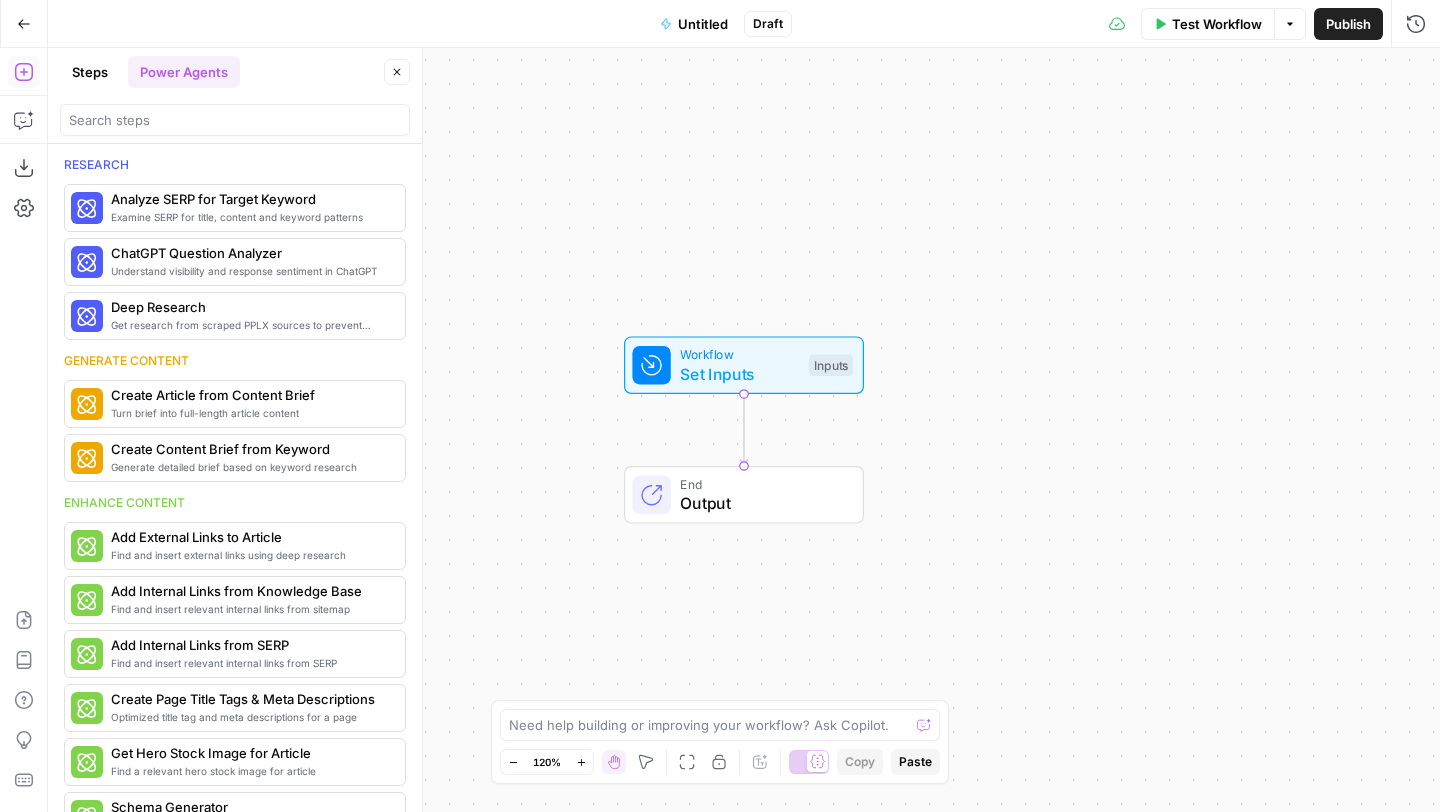 click on "Go Back" at bounding box center (24, 24) 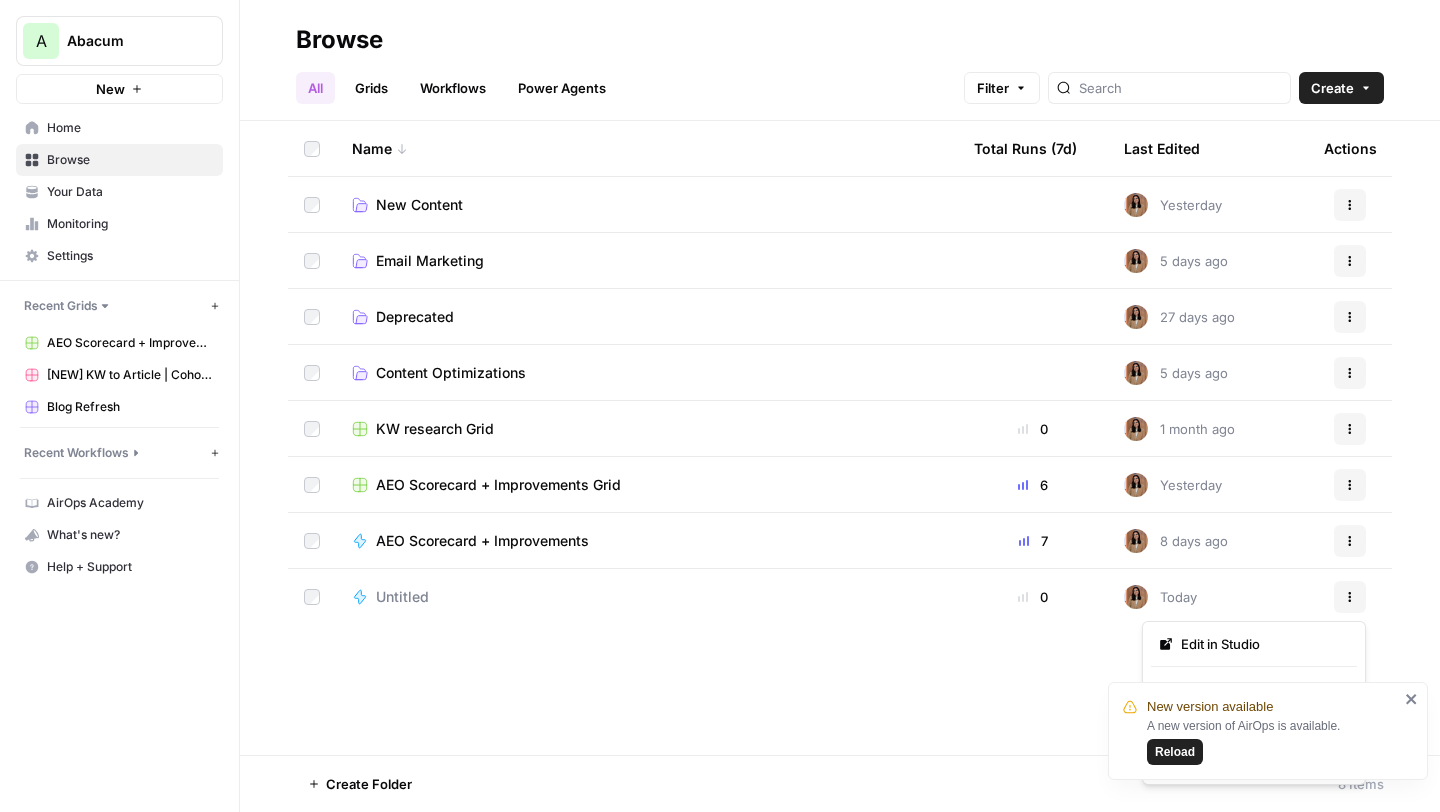 click on "Actions" at bounding box center [1350, 597] 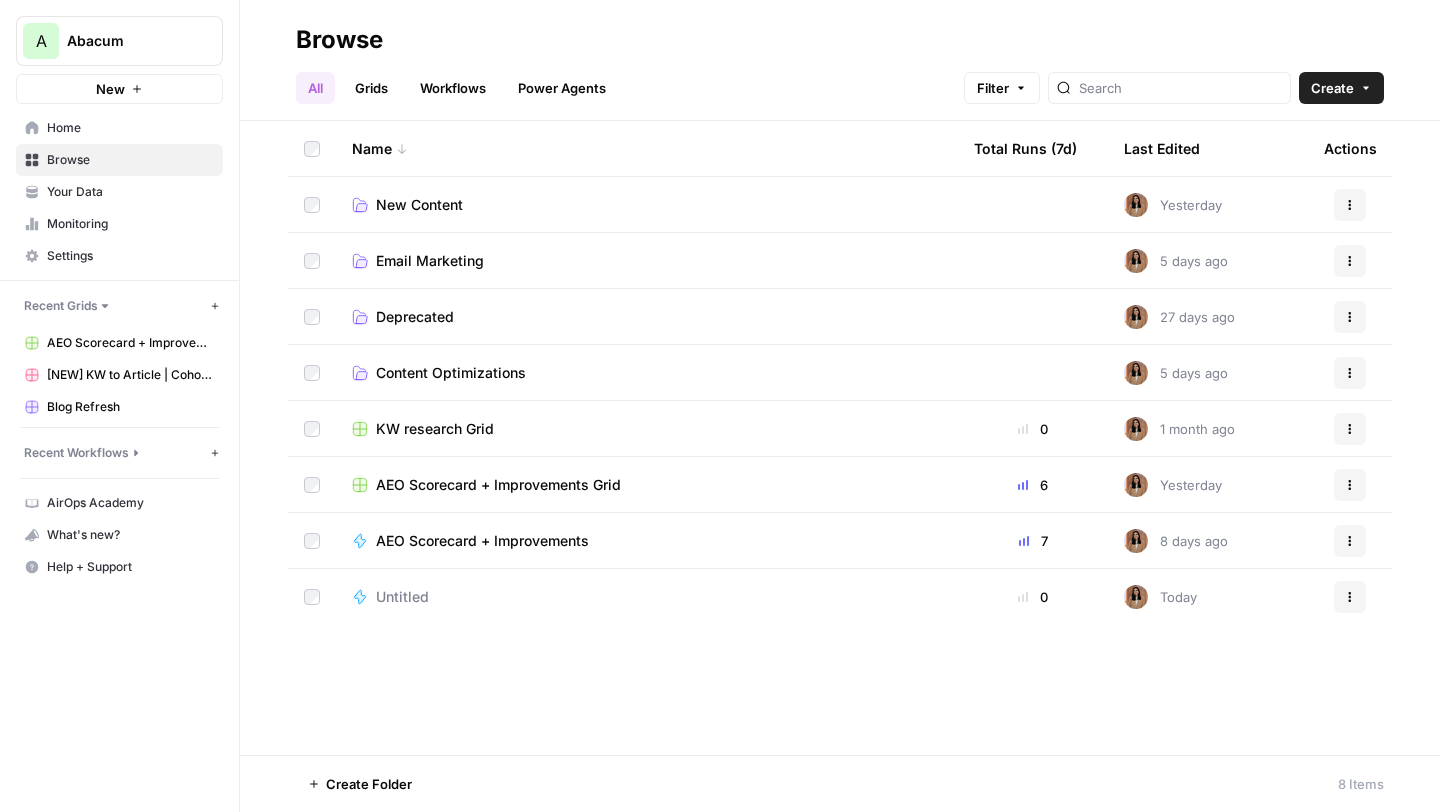 click 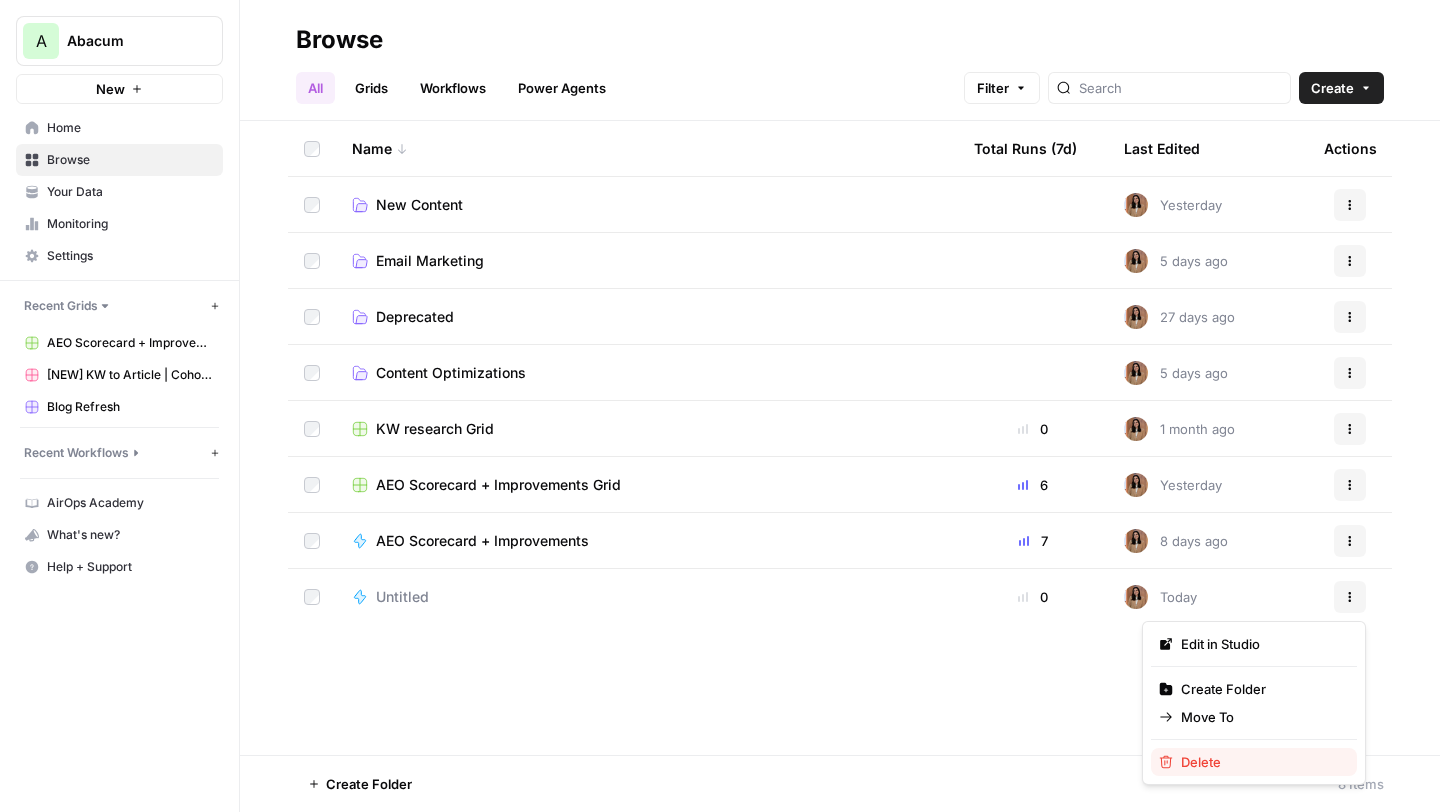 click on "Delete" at bounding box center [1254, 762] 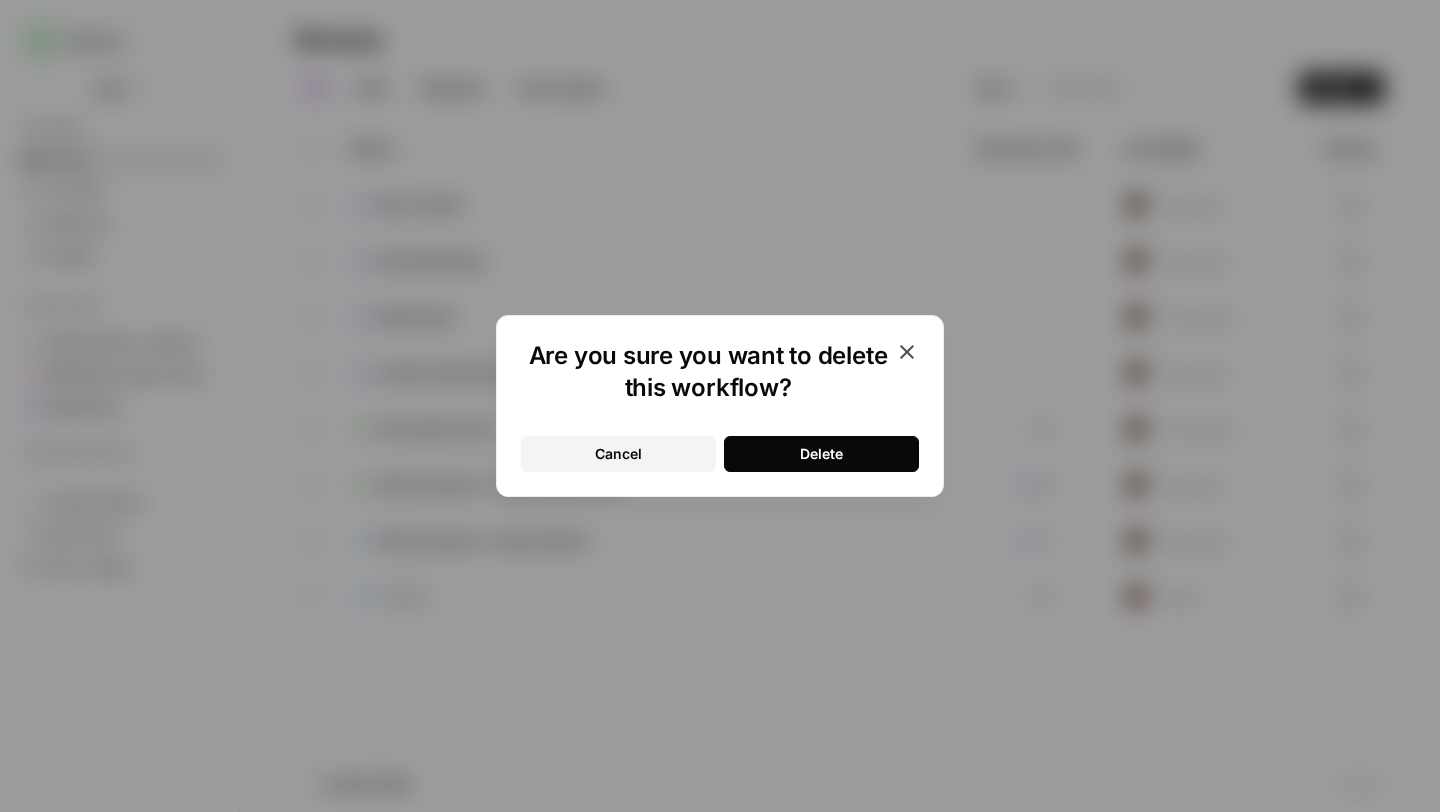 click on "Delete" at bounding box center (821, 454) 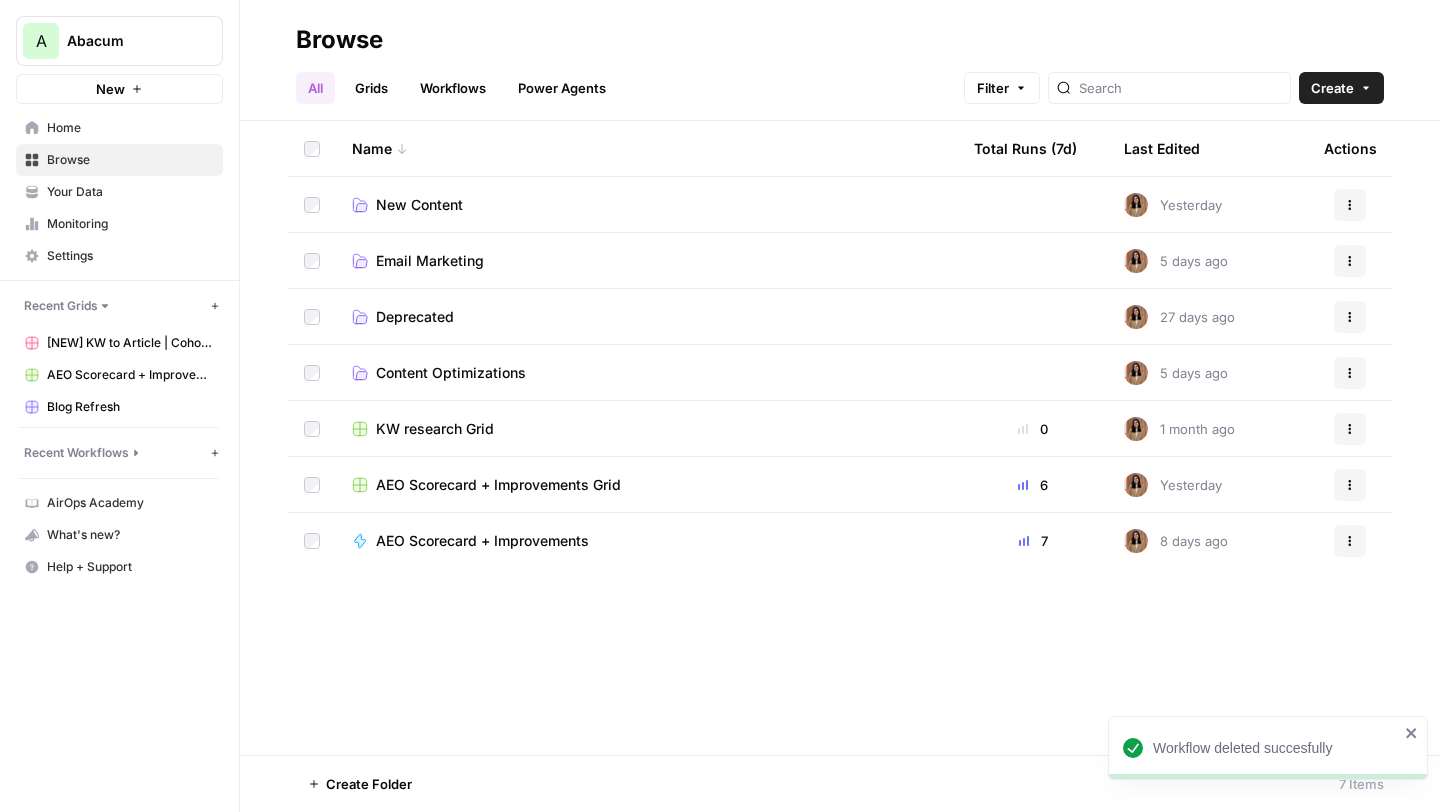 click on "Grids" at bounding box center (371, 88) 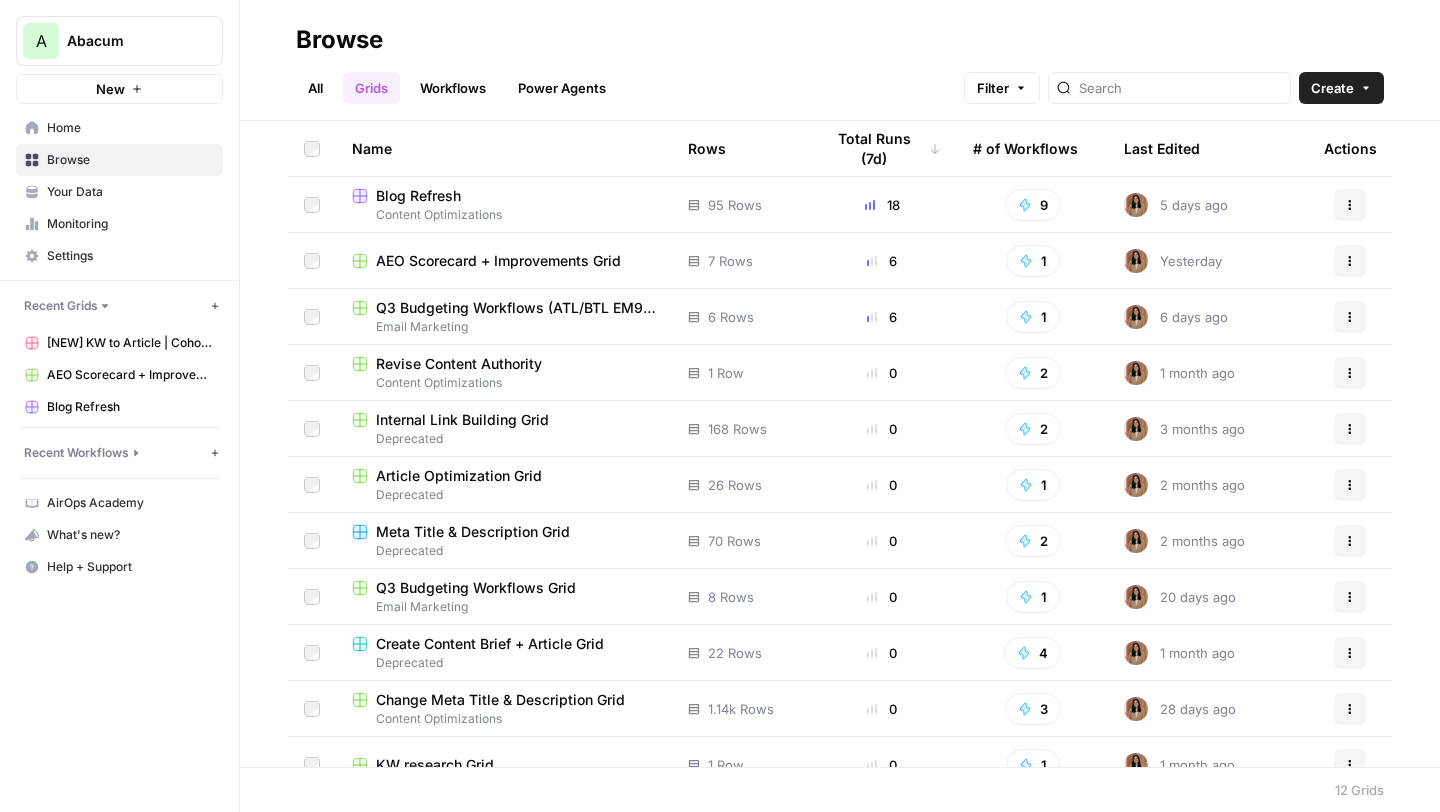 scroll, scrollTop: 82, scrollLeft: 0, axis: vertical 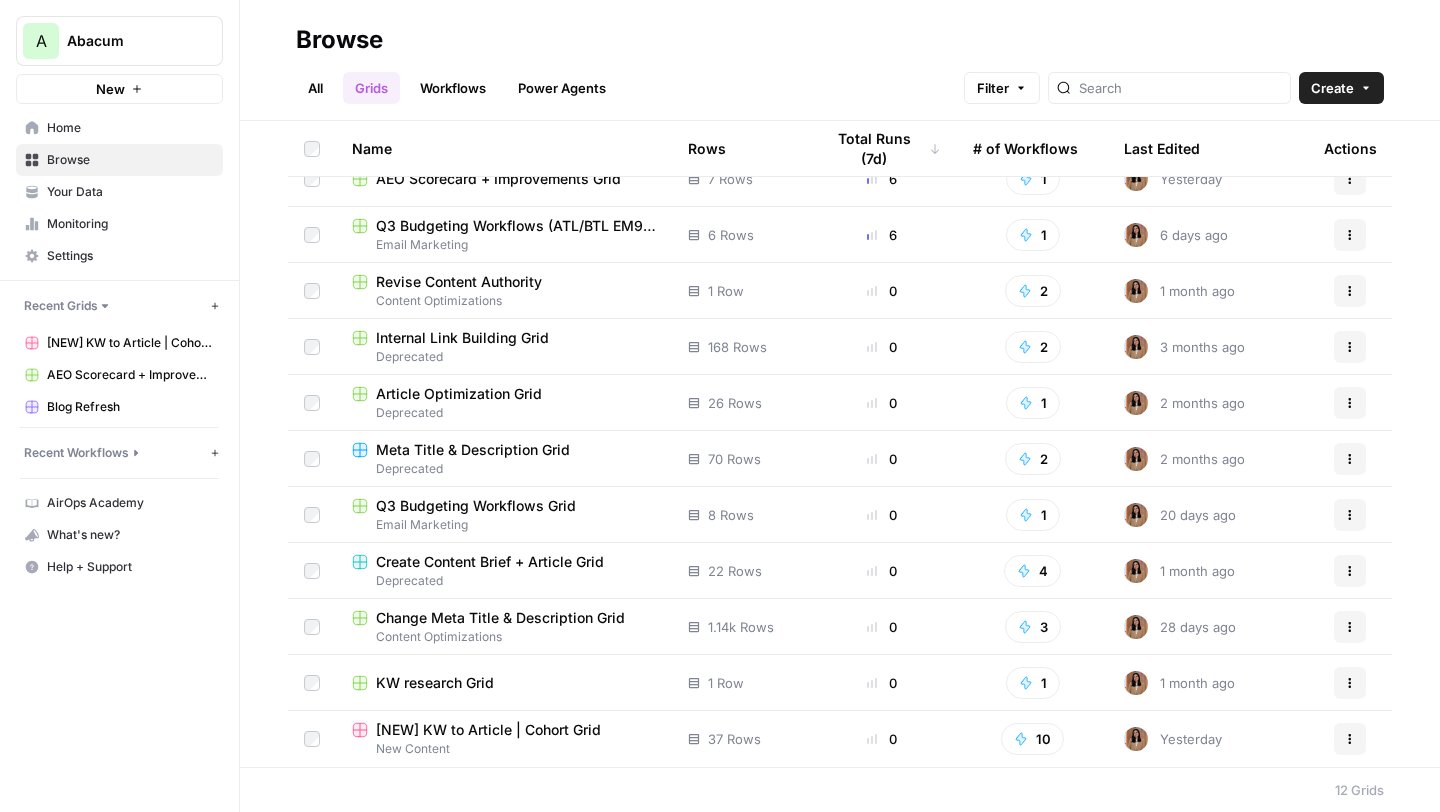 click on "[NEW] KW to Article | Cohort Grid" at bounding box center (488, 730) 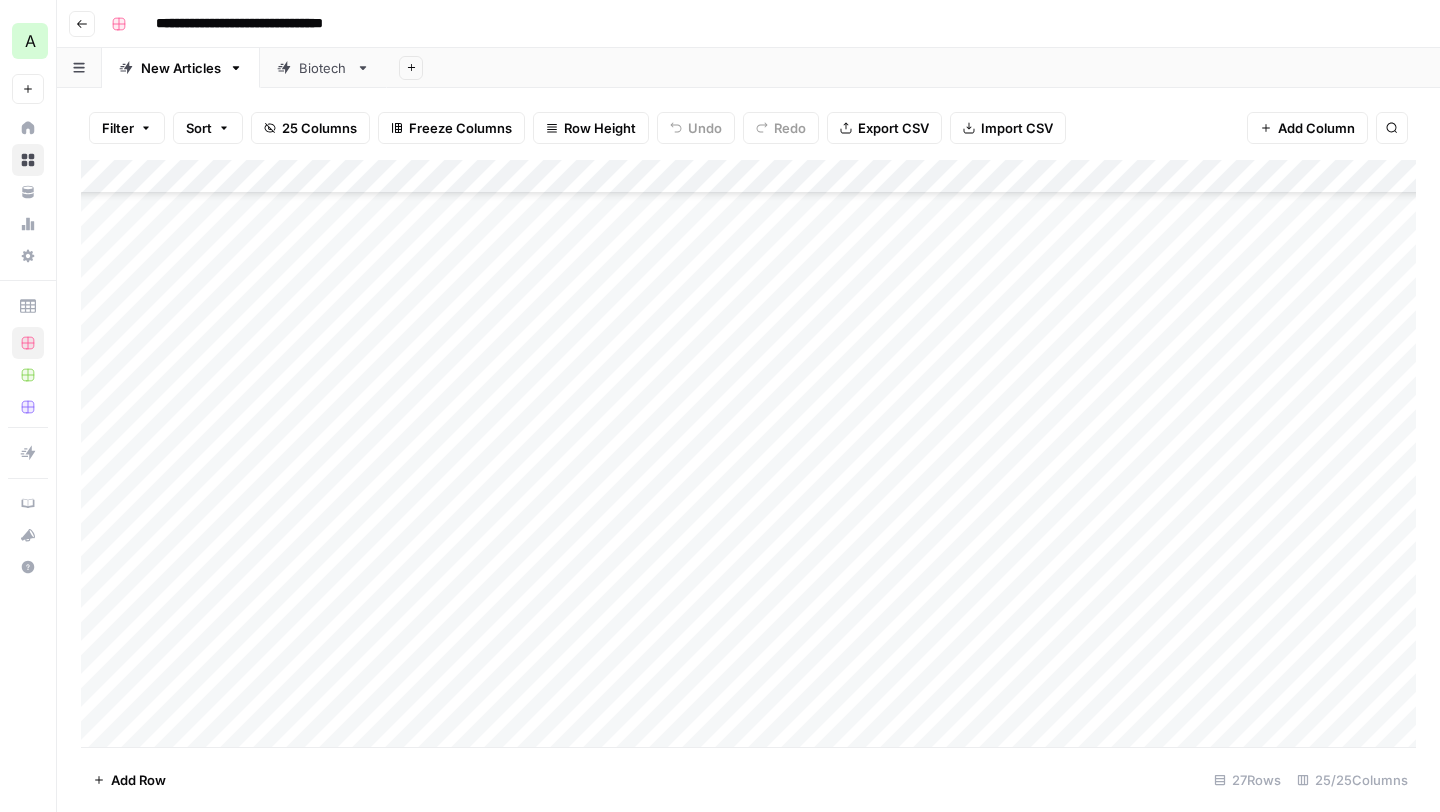 scroll, scrollTop: 397, scrollLeft: 0, axis: vertical 